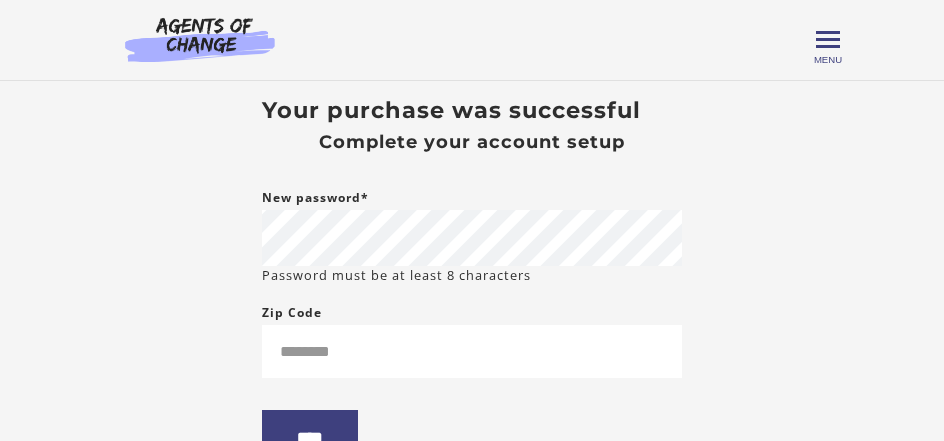scroll, scrollTop: 0, scrollLeft: 0, axis: both 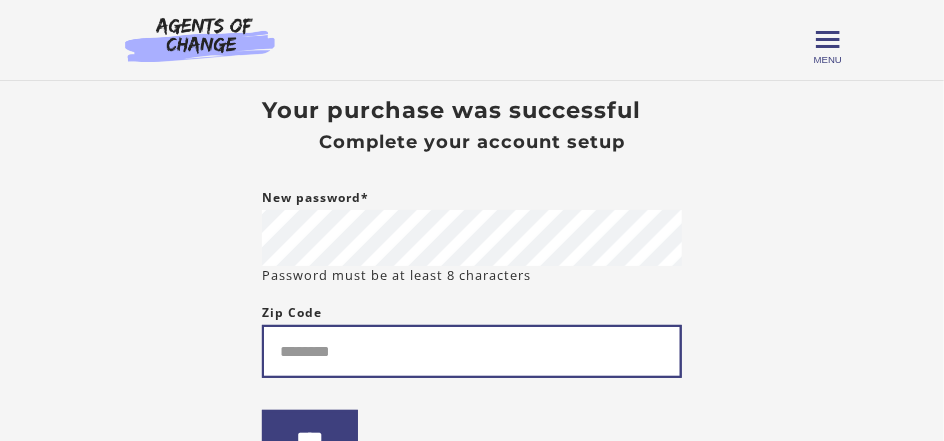 click on "Zip Code" at bounding box center (472, 351) 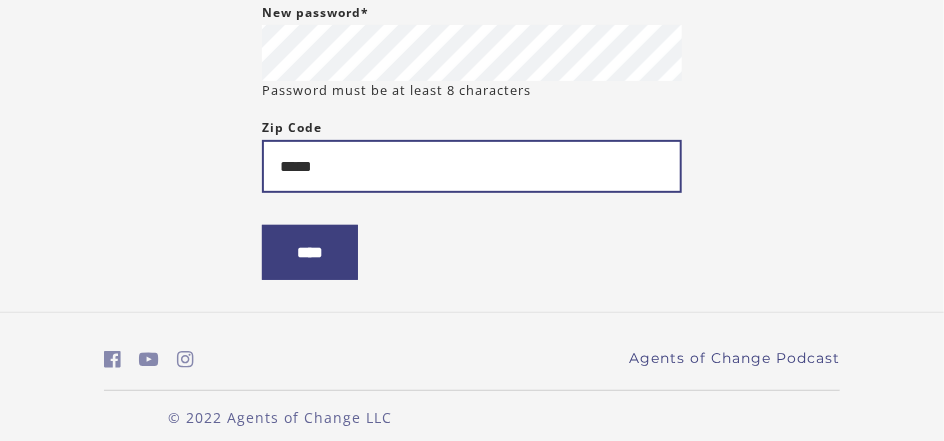 scroll, scrollTop: 186, scrollLeft: 0, axis: vertical 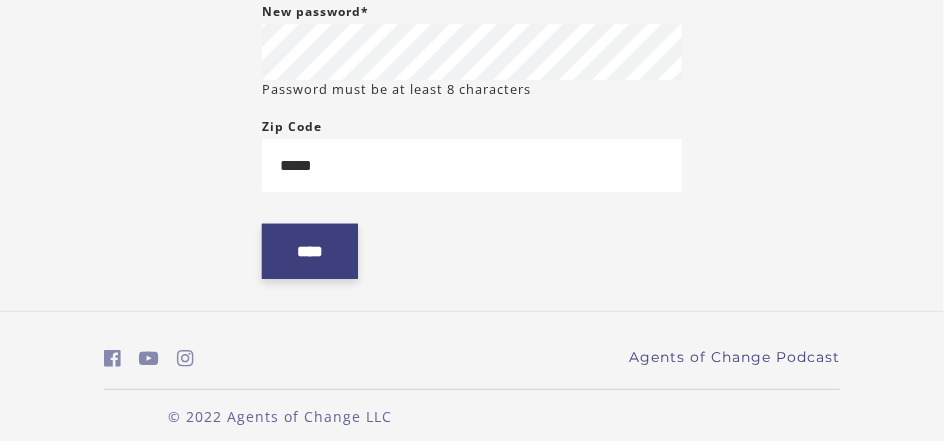 click on "****" at bounding box center (310, 251) 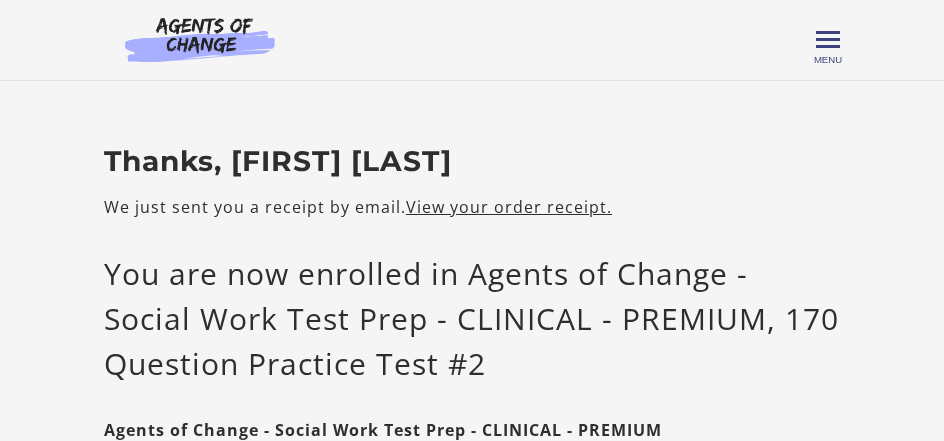 scroll, scrollTop: 0, scrollLeft: 0, axis: both 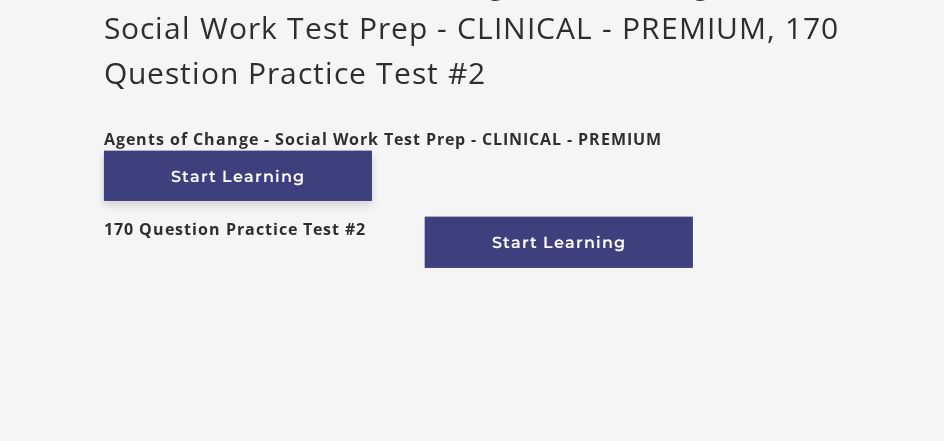 click on "Start Learning" at bounding box center (238, 176) 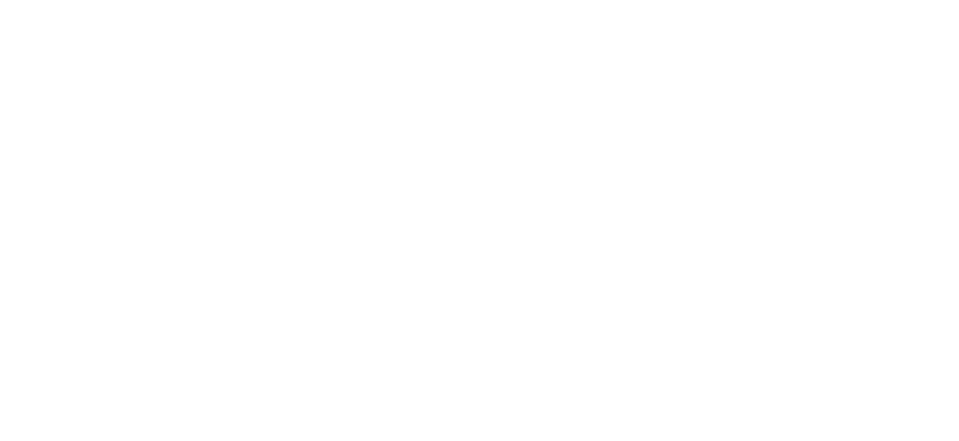 scroll, scrollTop: 0, scrollLeft: 0, axis: both 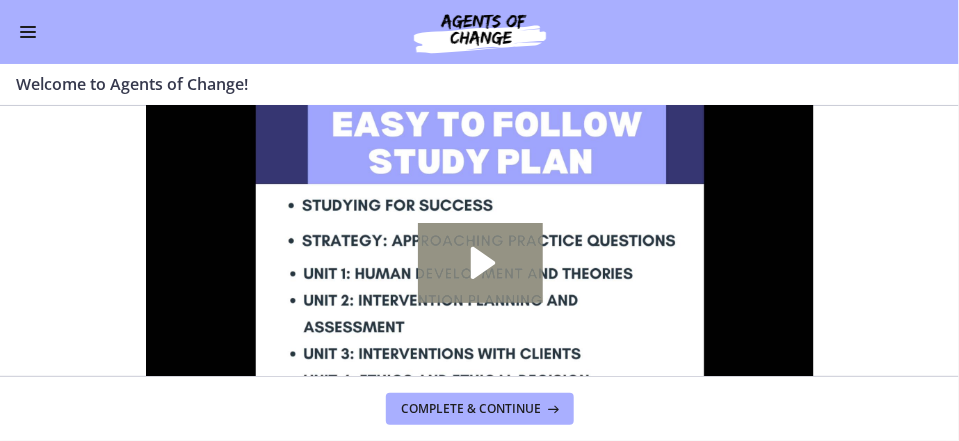 click 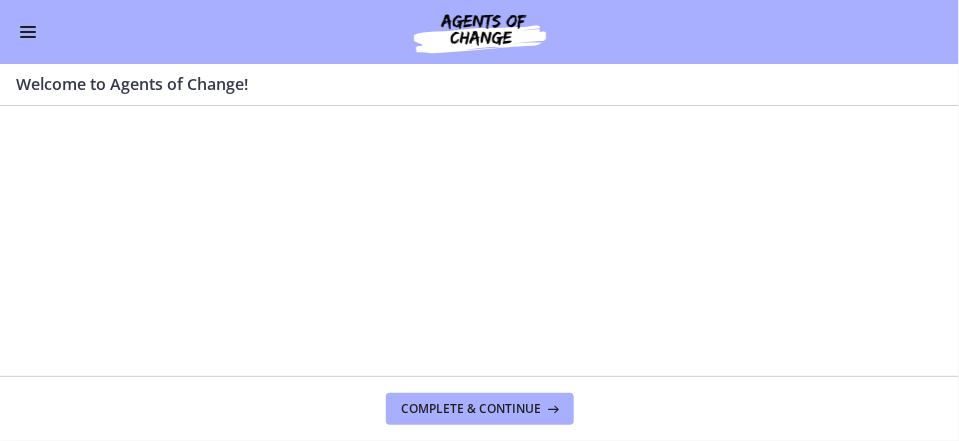 click on "Welcome!
We are grateful that you have placed your trust in Agents of Change to assist you in preparing for the ASWB Social Work Exam. This process may be nerve-wracking and overwhelming at times, but it also has the potential to be thrilling and inspiring.
We want to congratulate you on starting a new chapter of your life by applauding your decision to take the steps toward sitting for your licensing exam.
We have been putting in a lot of effort to develop study information that is pertinent, of good quality, and will assist you in making connections to strengthen your knowledge base. These materials will help your prepare to PASS the test. The exam will not be easy, but with organized, consistent, and efficient studying, you are setting yourself up for success!
As you work through this challenge, Agents of Change is here to provide you with the encouragement and support you need to conquer this challenge. Let's get you licensed!" at bounding box center [479, 241] 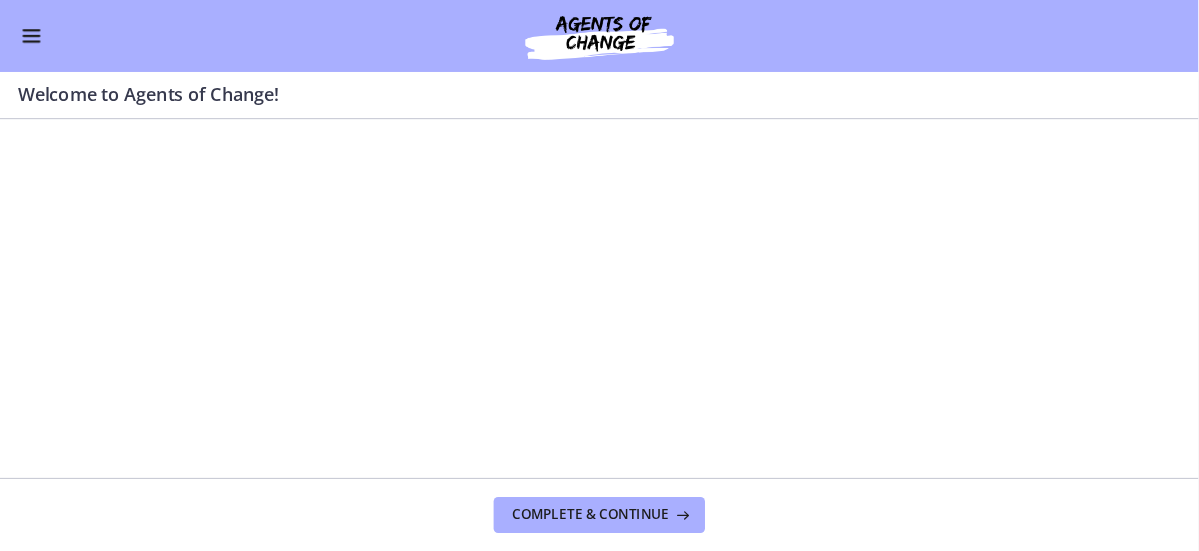 scroll, scrollTop: 70, scrollLeft: 0, axis: vertical 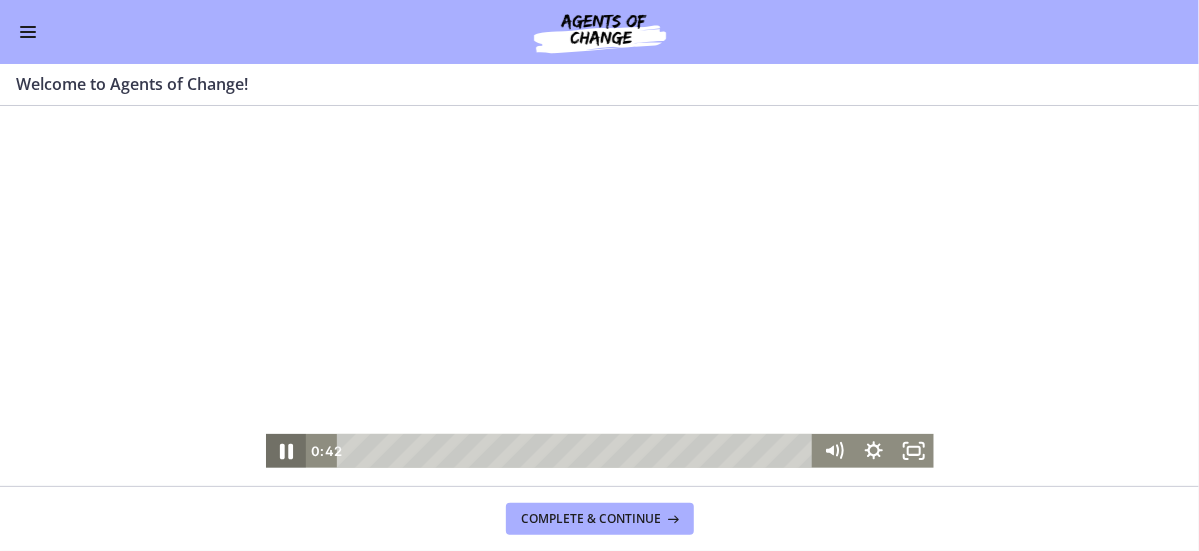 click 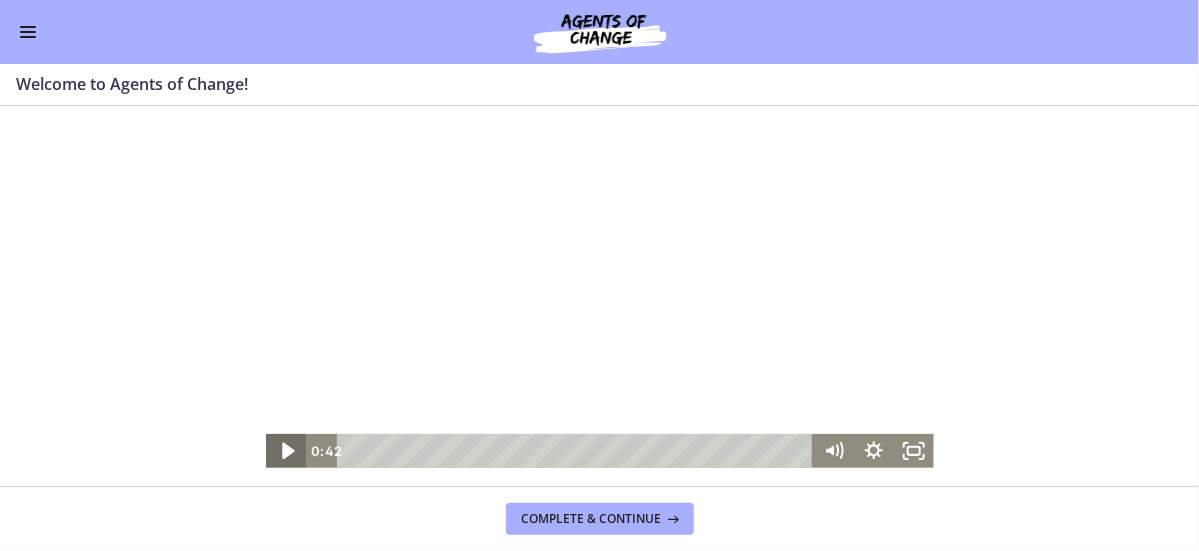 click 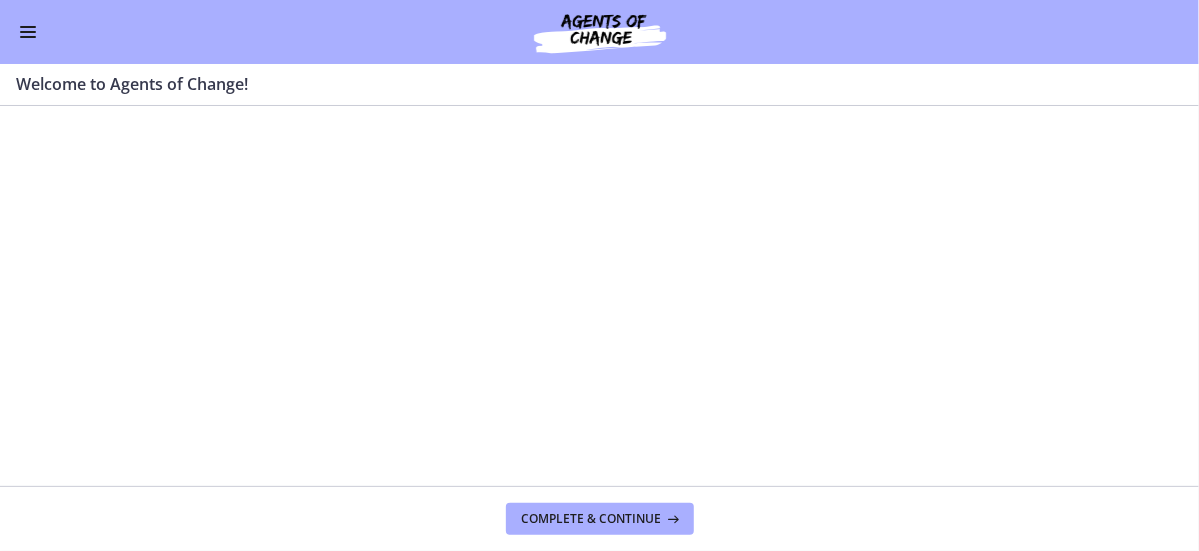 scroll, scrollTop: 403, scrollLeft: 0, axis: vertical 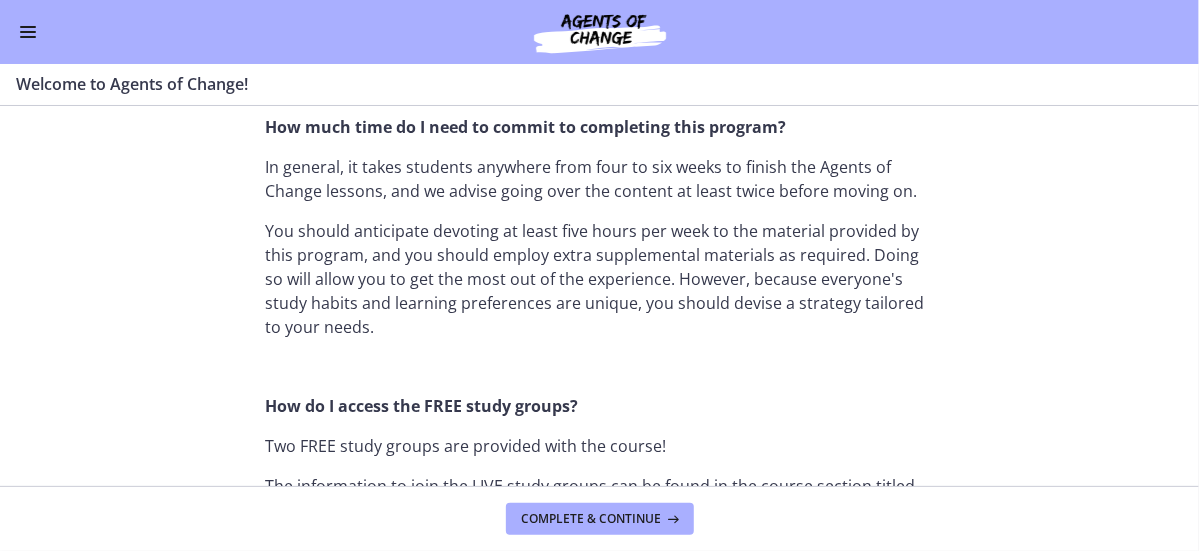 click on "How much time do I need to commit to completing this program?" at bounding box center [600, 127] 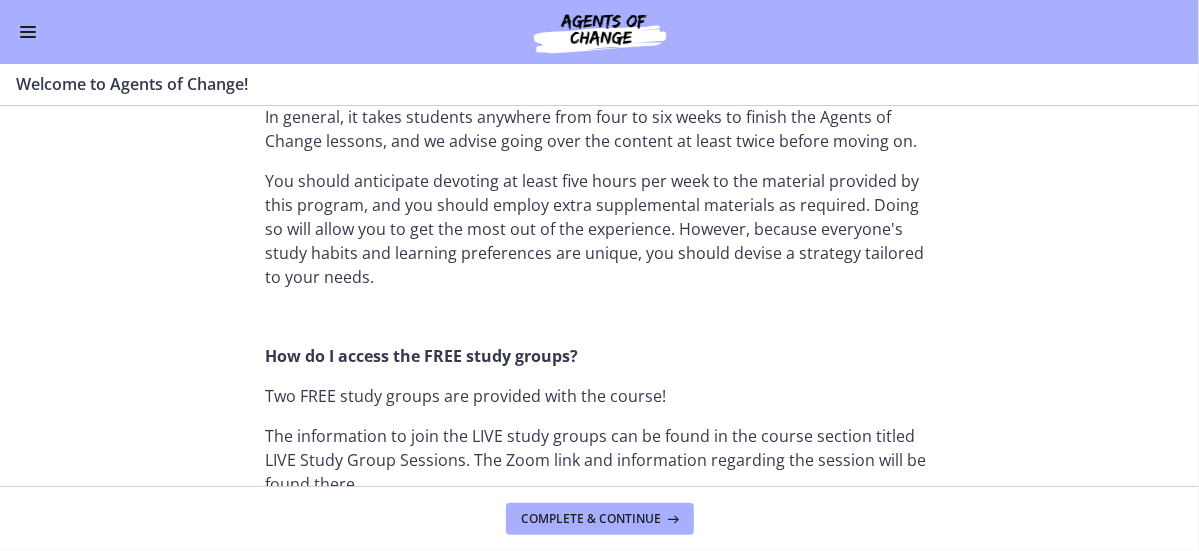 scroll, scrollTop: 1488, scrollLeft: 0, axis: vertical 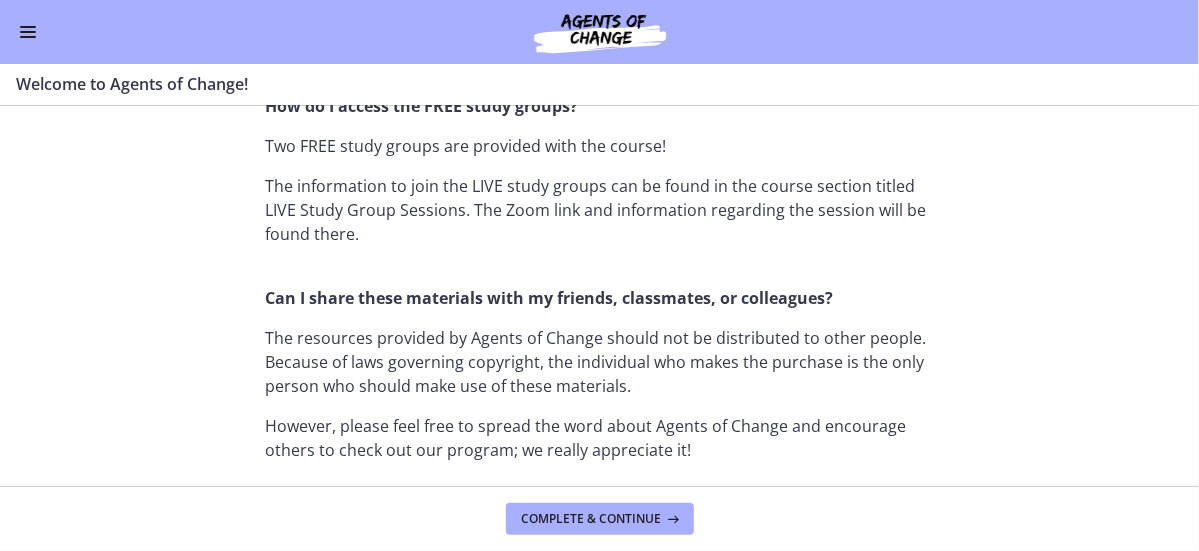 click at bounding box center [28, 27] 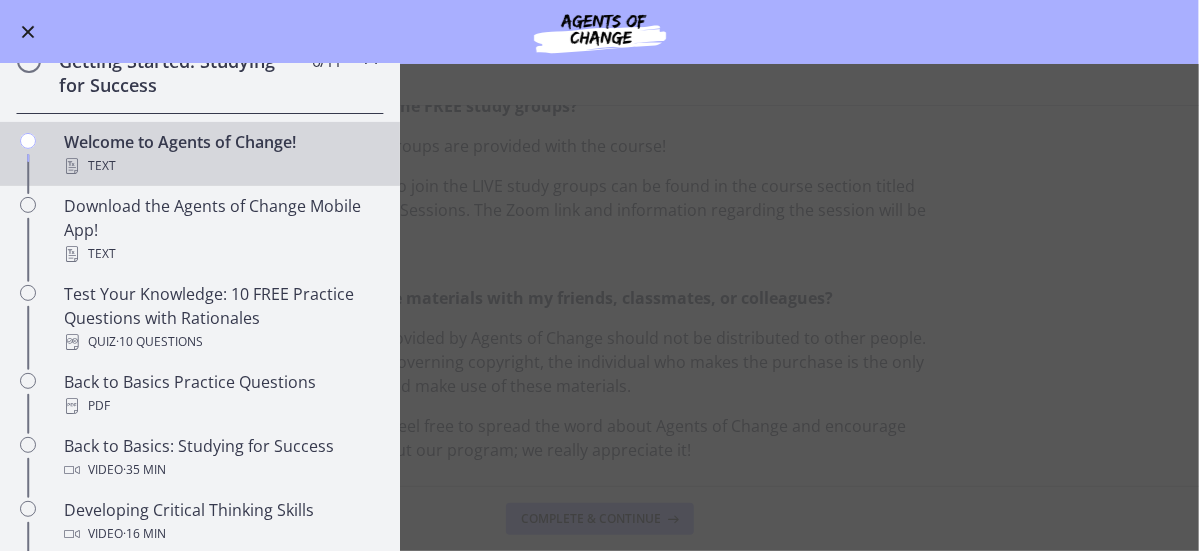 scroll, scrollTop: 282, scrollLeft: 0, axis: vertical 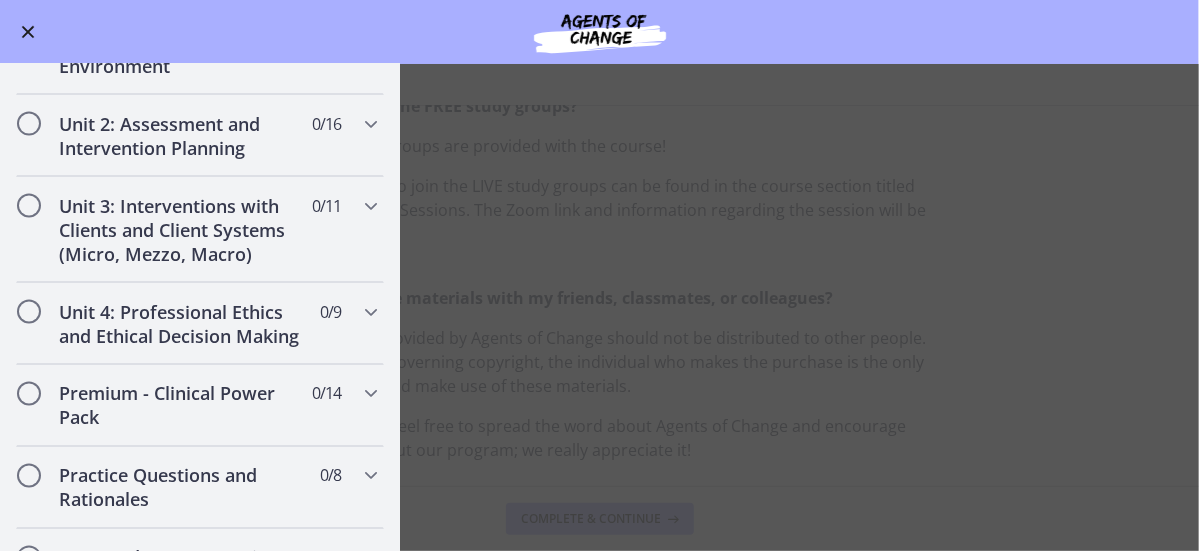 click at bounding box center [28, 32] 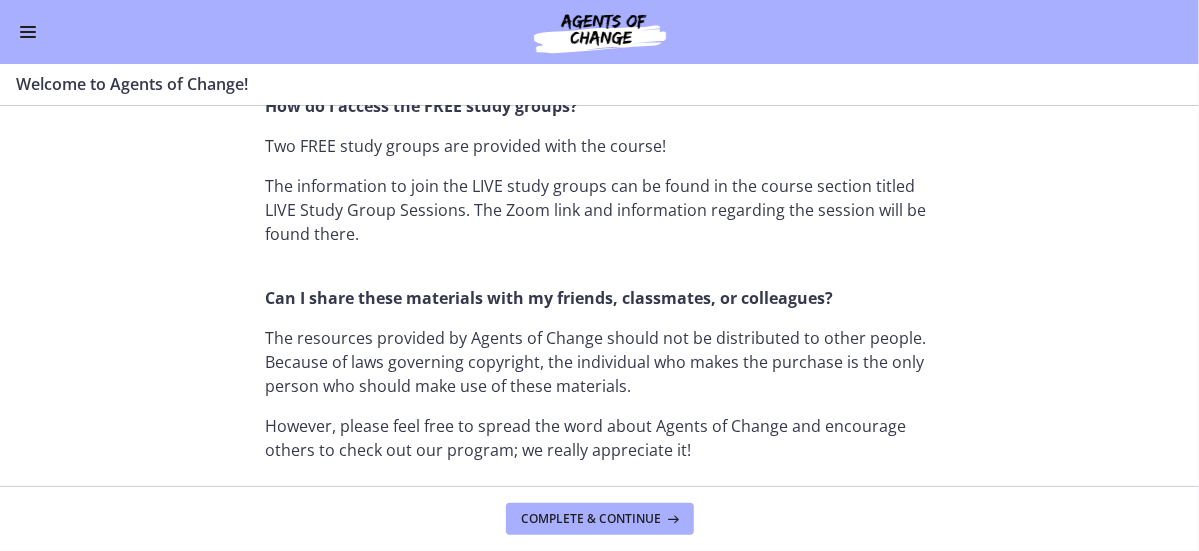 click at bounding box center [28, 32] 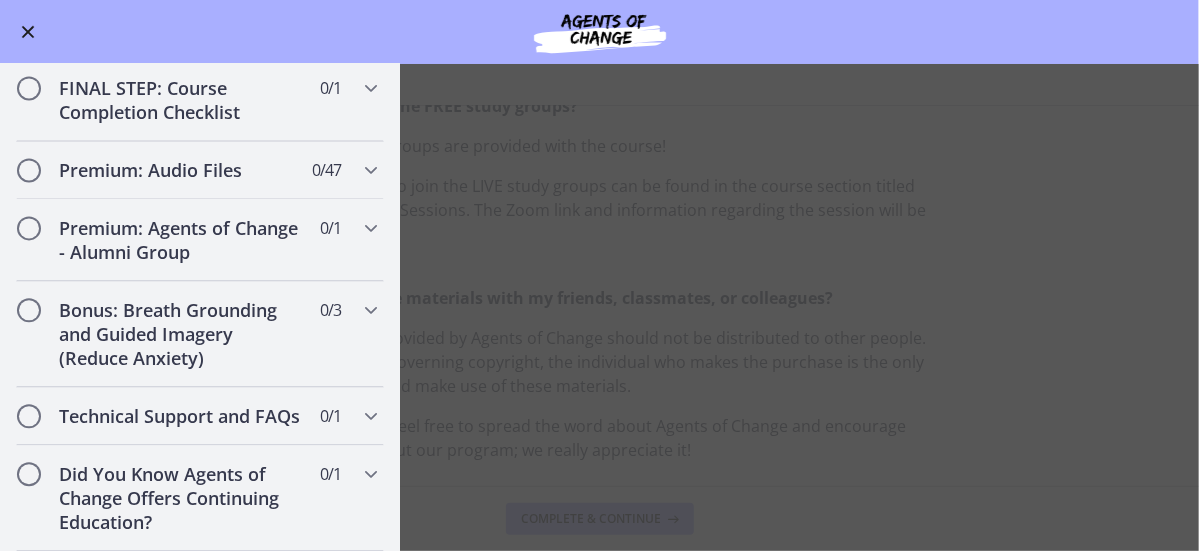 scroll, scrollTop: 1920, scrollLeft: 0, axis: vertical 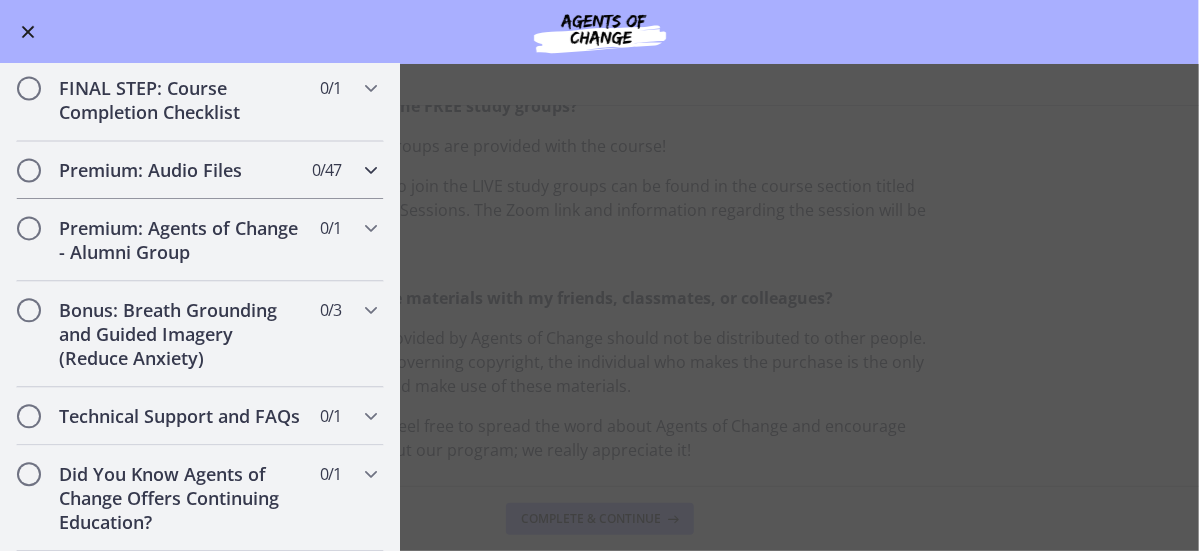 click at bounding box center [371, 170] 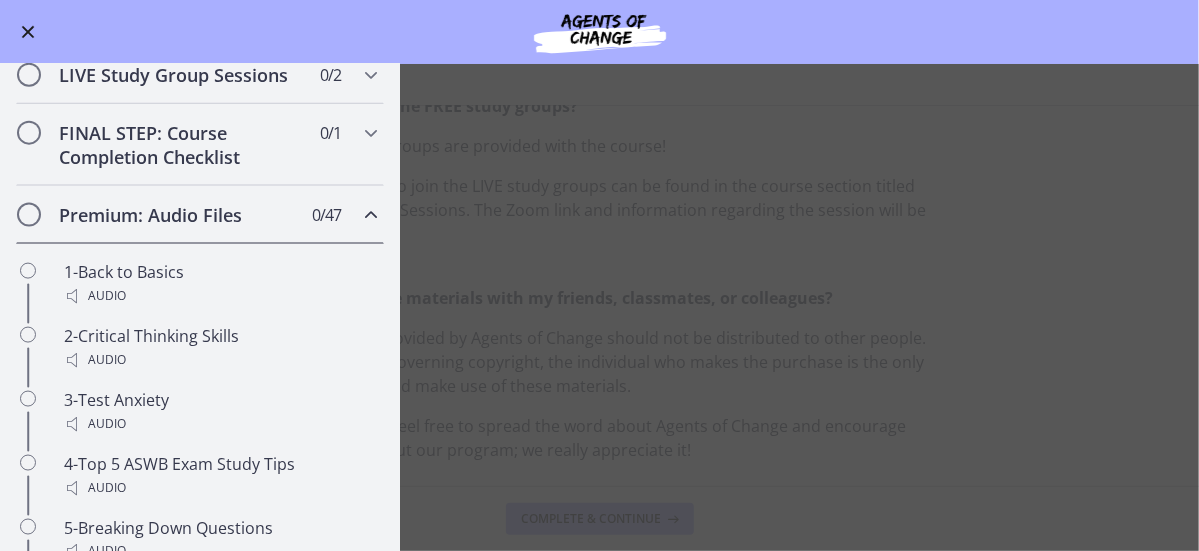 scroll, scrollTop: 1128, scrollLeft: 0, axis: vertical 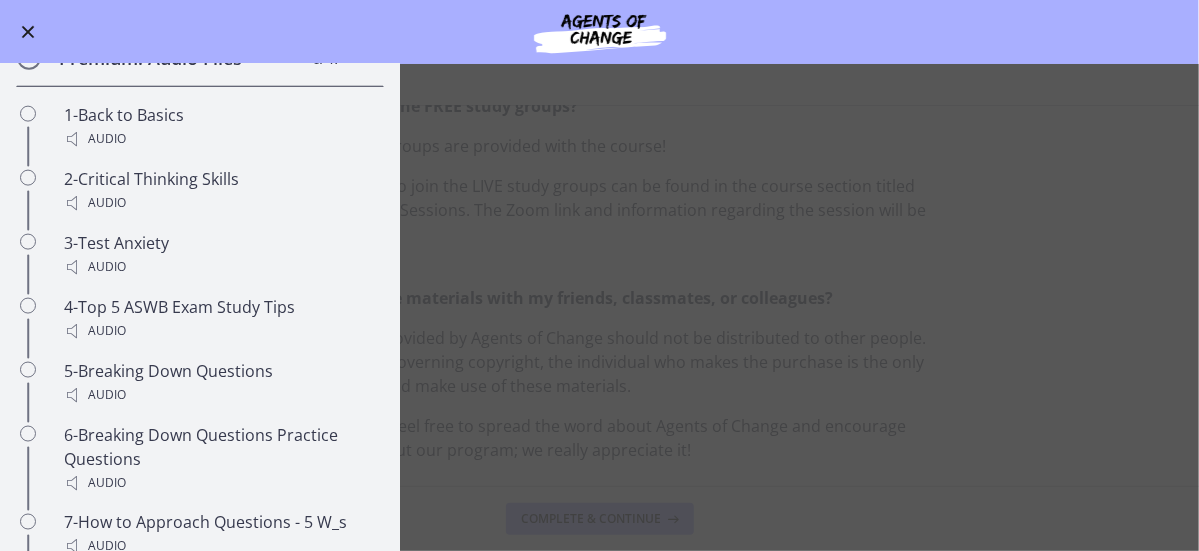 click at bounding box center [371, 58] 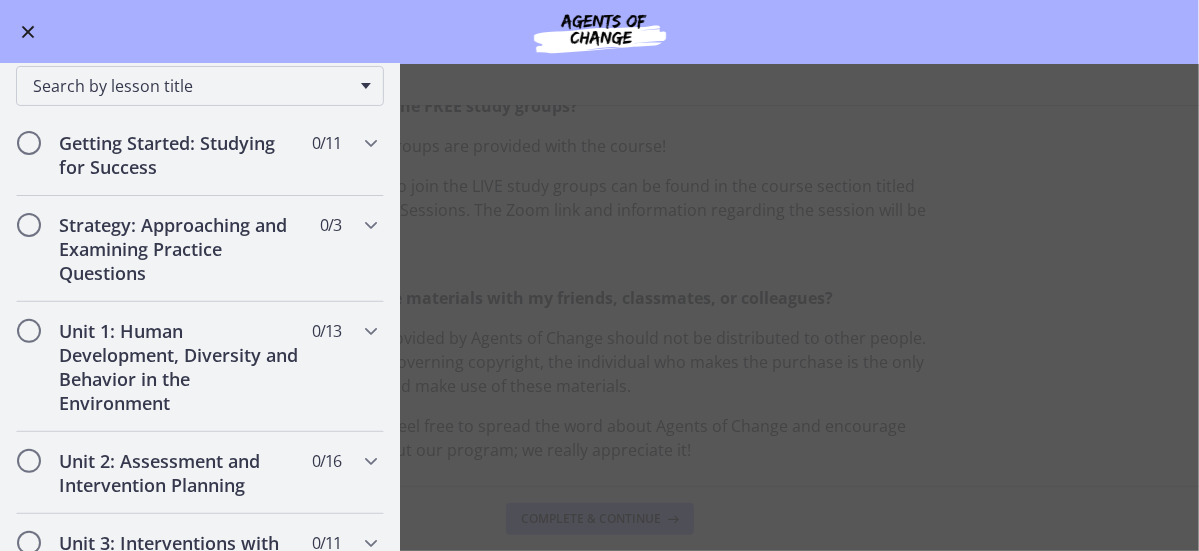 scroll, scrollTop: 0, scrollLeft: 0, axis: both 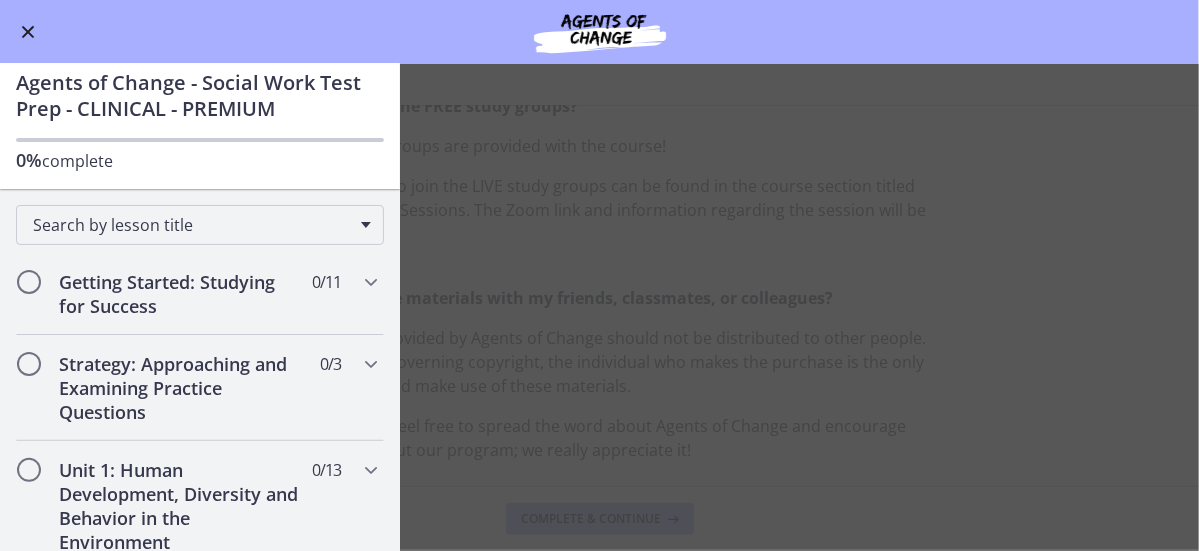 click on "Welcome to Agents of Change!
Enable fullscreen
Welcome!
We are grateful that you have placed your trust in Agents of Change to assist you in preparing for the ASWB Social Work Exam. This process may be nerve-wracking and overwhelming at times, but it also has the potential to be thrilling and inspiring.
We want to congratulate you on starting a new chapter of your life by applauding your decision to take the steps toward sitting for your licensing exam.
As you work through this challenge, Agents of Change is here to provide you with the encouragement and support you need to conquer this challenge. Let's get you licensed!
How is the course set up?
How much time do I need to commit to completing this program?
How do I access the FREE study groups?" at bounding box center [599, 307] 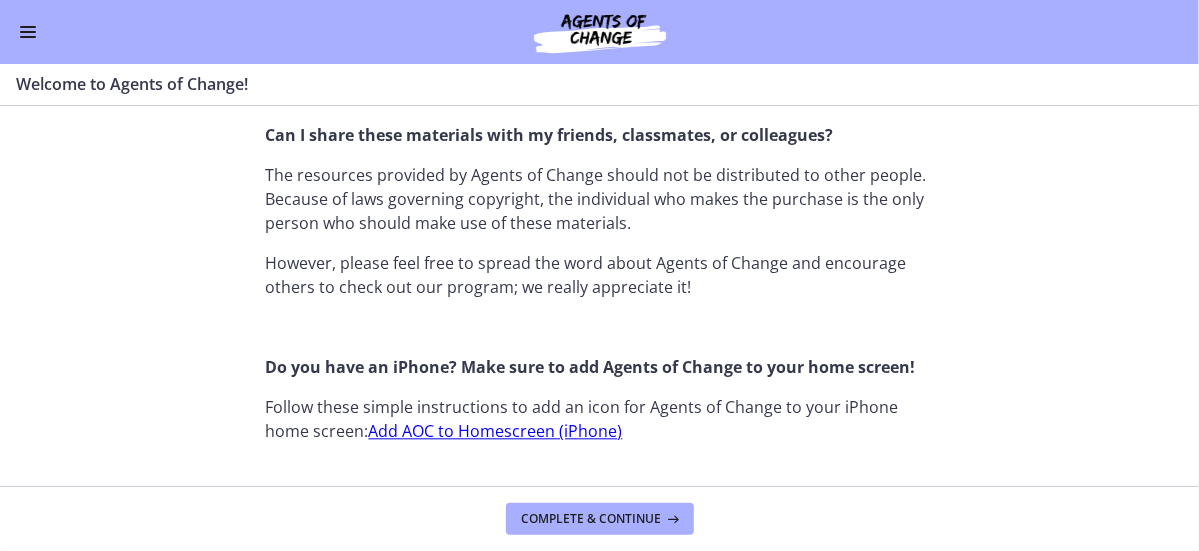 scroll, scrollTop: 1858, scrollLeft: 0, axis: vertical 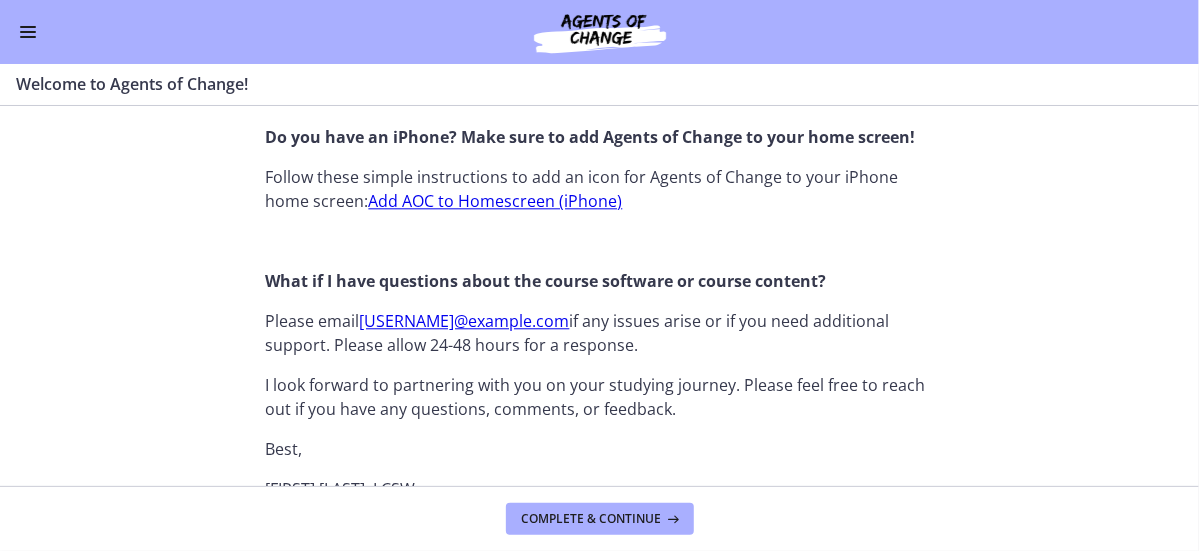 click on "Add AOC to Homescreen (iPhone)" at bounding box center (496, 201) 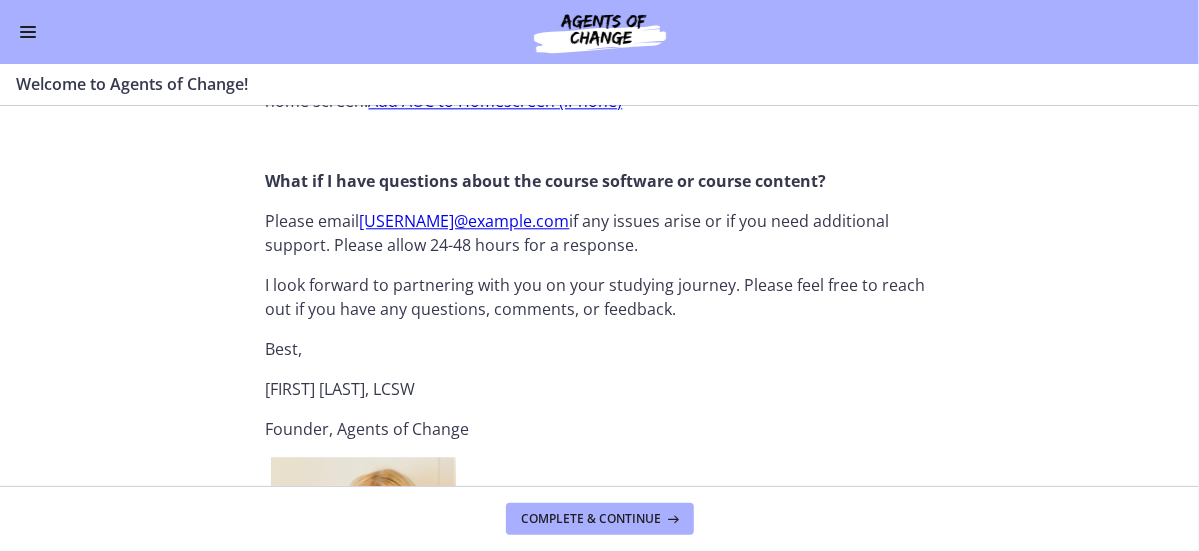 scroll, scrollTop: 2232, scrollLeft: 0, axis: vertical 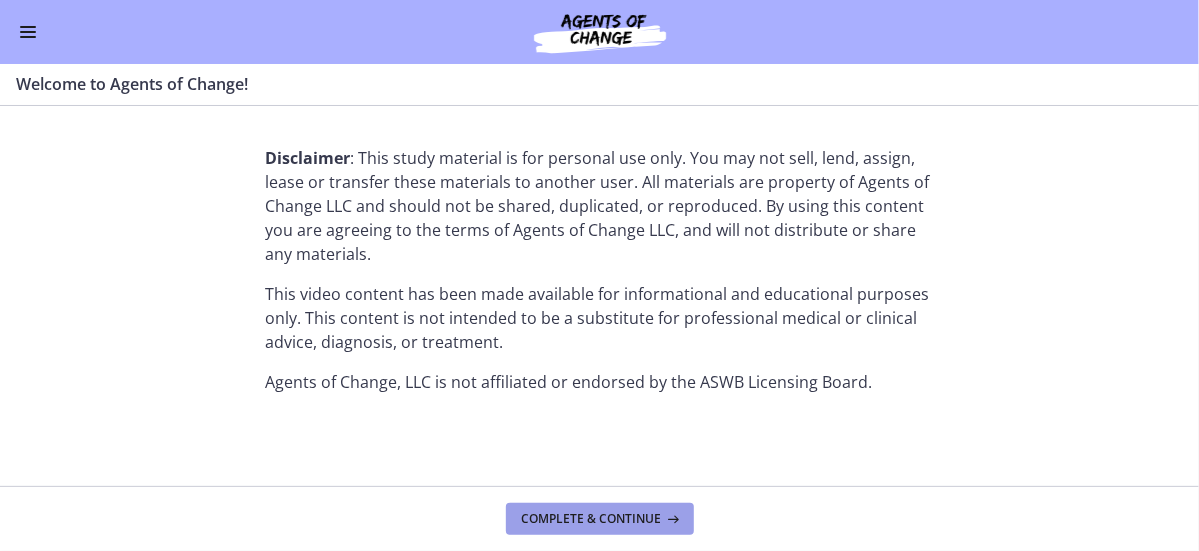 click on "Complete & continue" at bounding box center [592, 519] 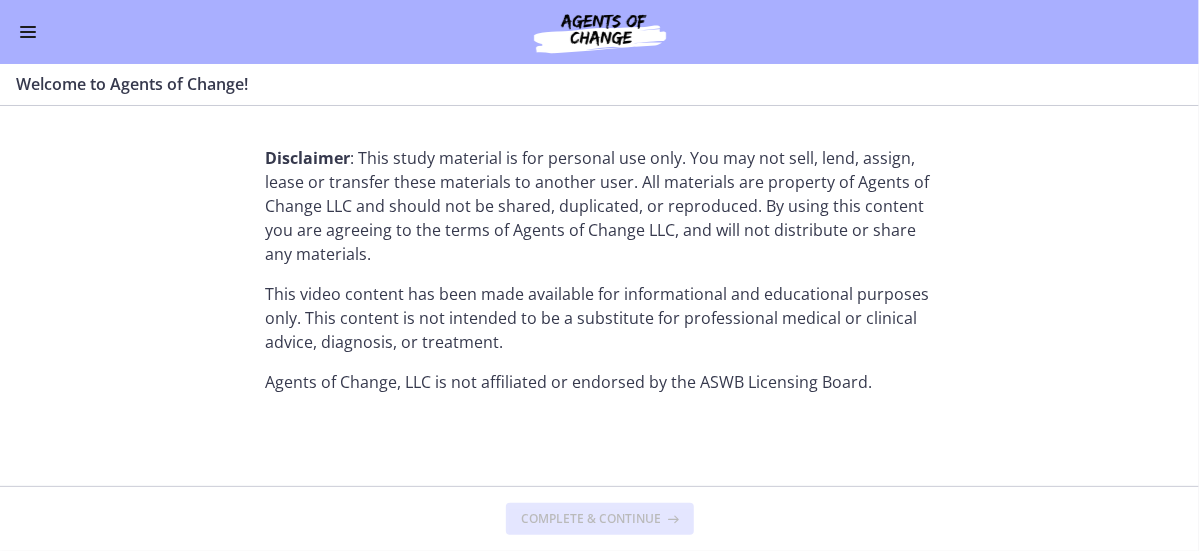 scroll, scrollTop: 0, scrollLeft: 0, axis: both 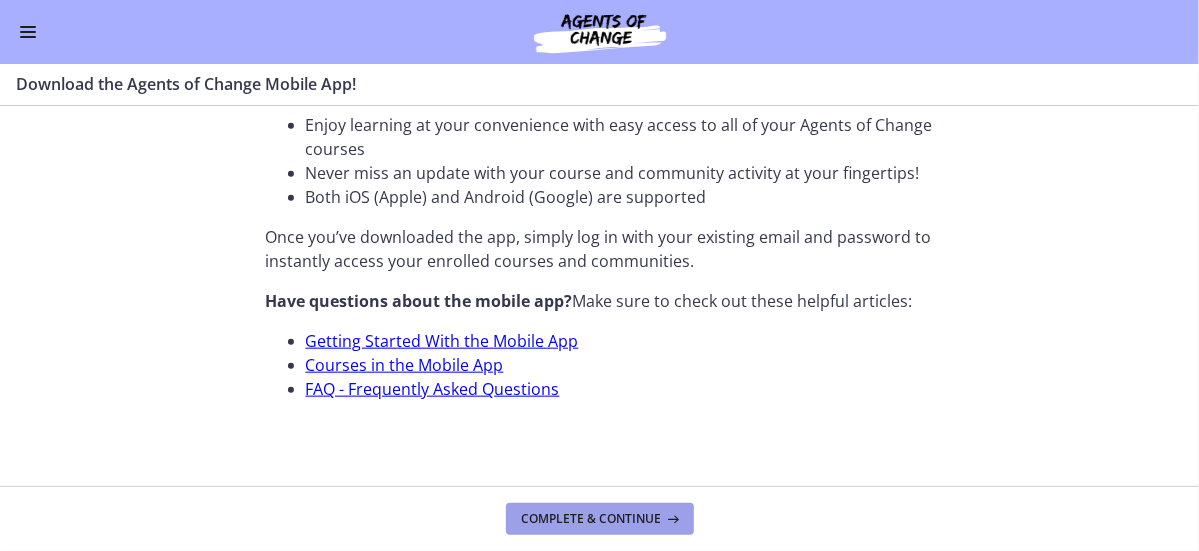 click on "Complete & continue" at bounding box center (592, 519) 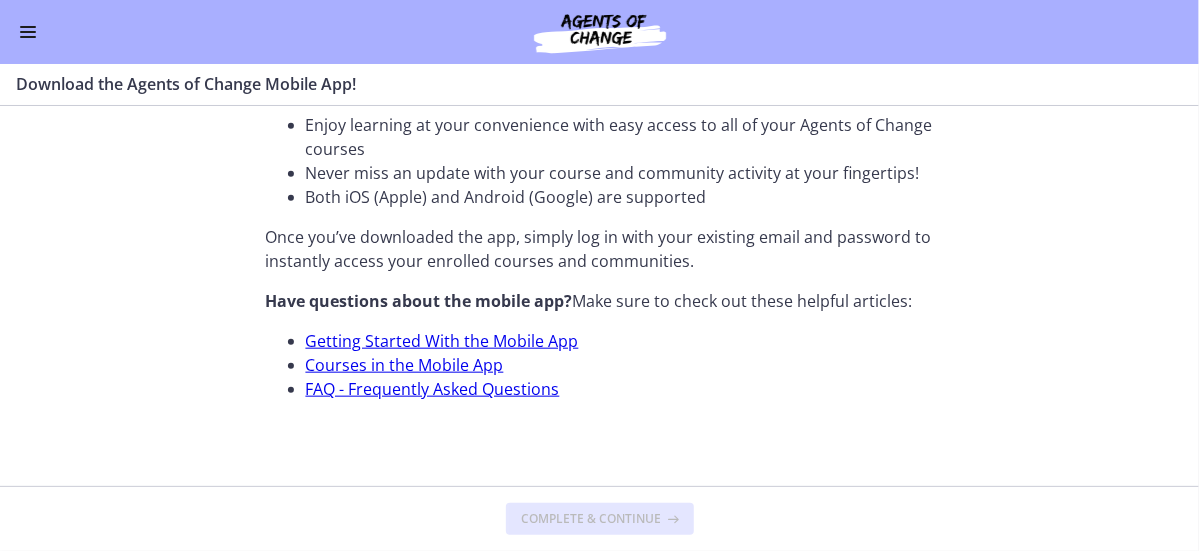 scroll, scrollTop: 0, scrollLeft: 0, axis: both 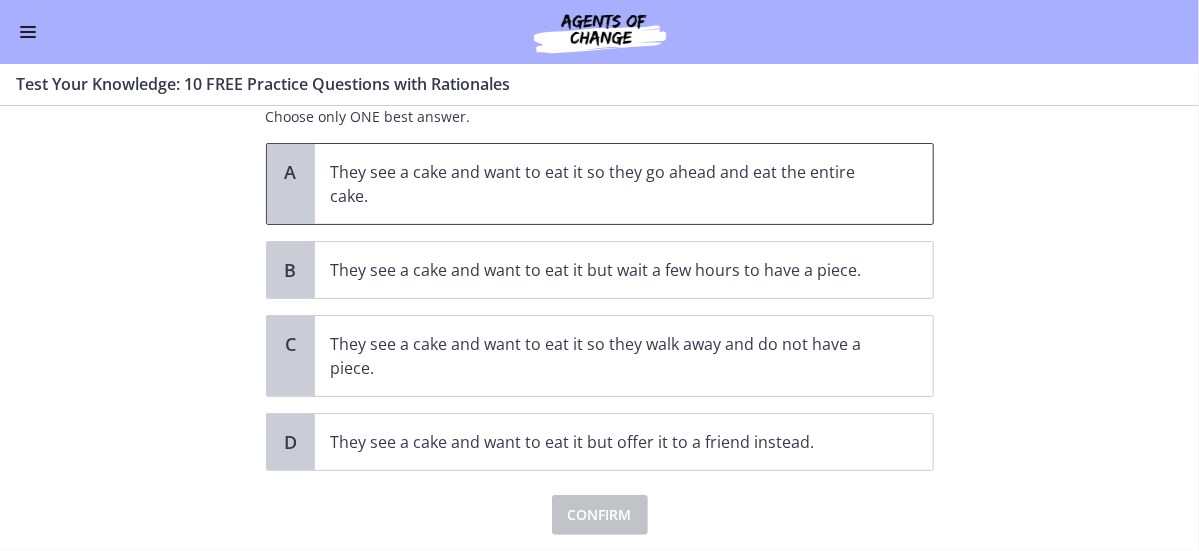 click on "They see a cake and want to eat it so they go ahead and eat the entire cake." at bounding box center [604, 184] 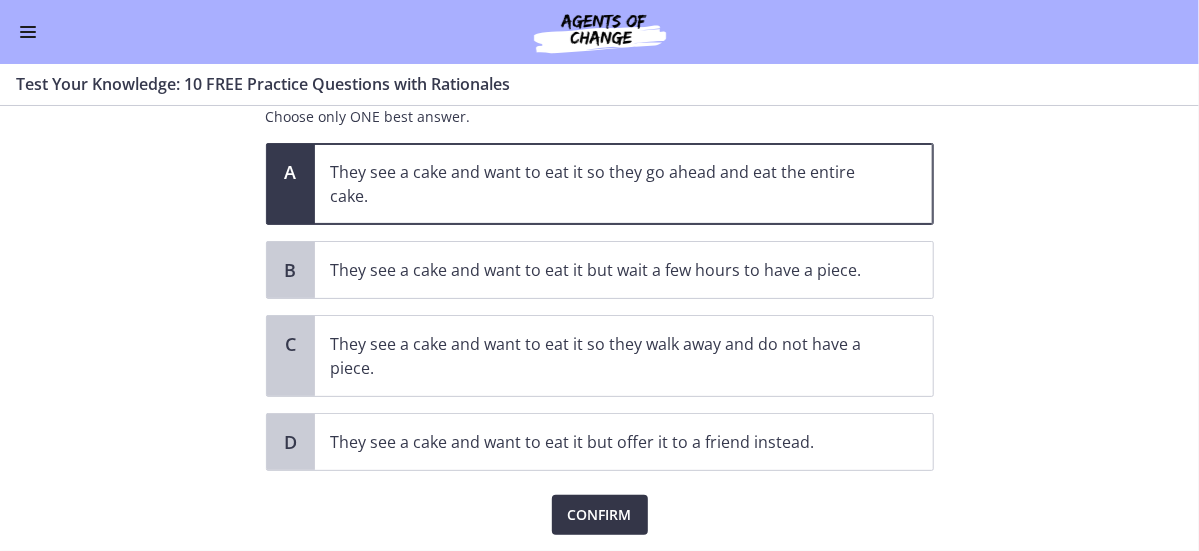 click on "Confirm" at bounding box center (600, 515) 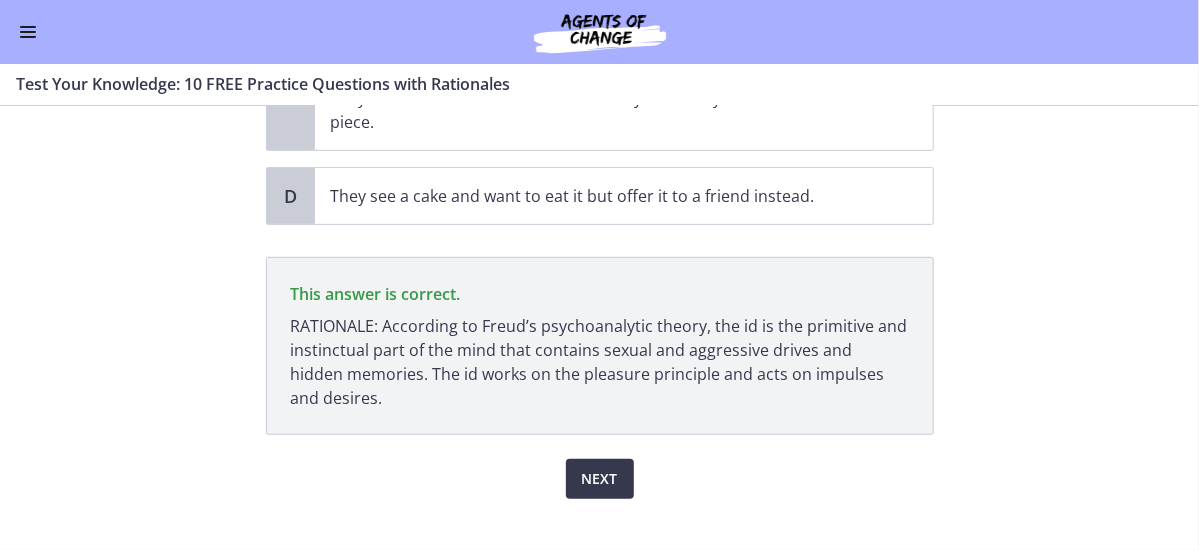 scroll, scrollTop: 408, scrollLeft: 0, axis: vertical 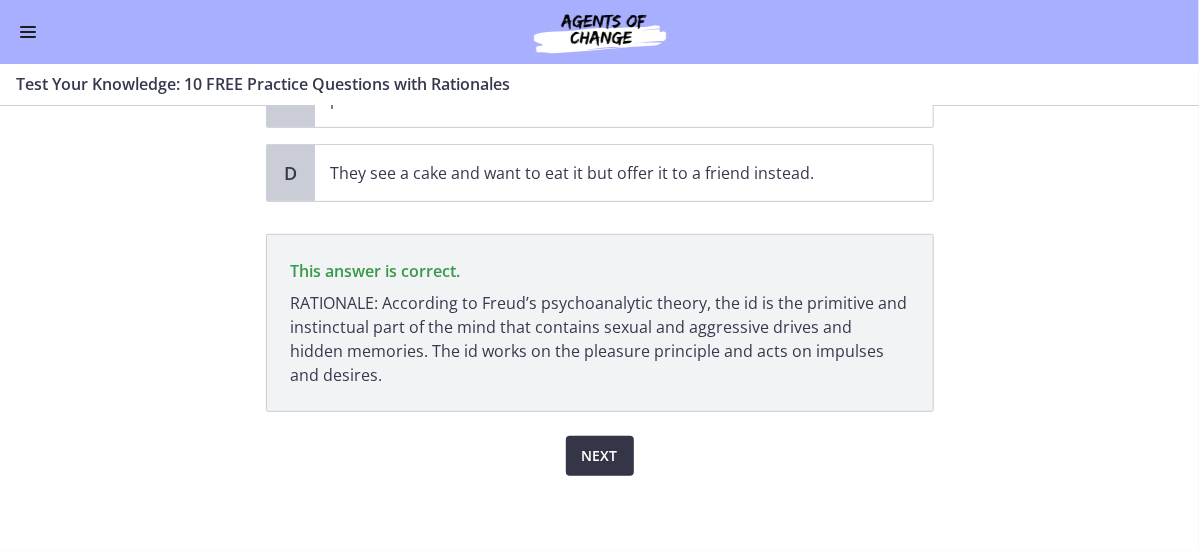click on "Next" at bounding box center [600, 456] 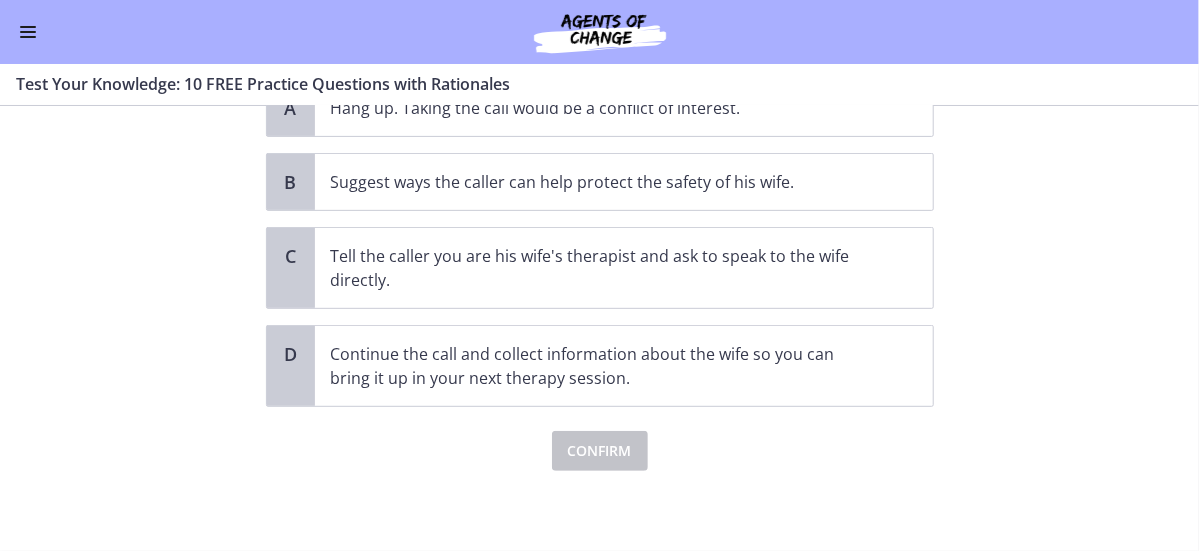 scroll, scrollTop: 0, scrollLeft: 0, axis: both 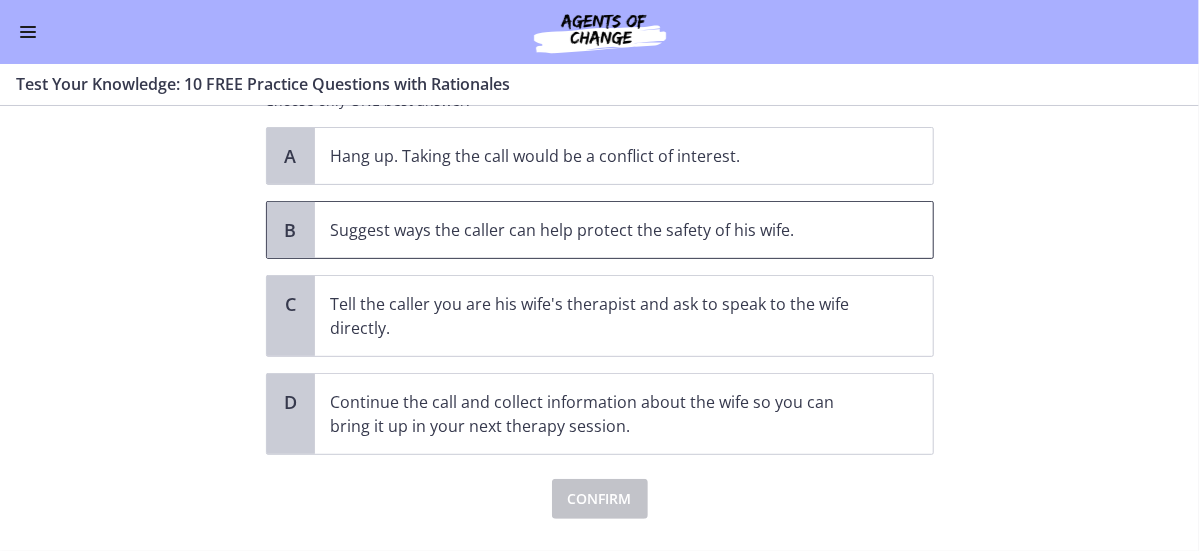 click on "Suggest ways the caller can help protect the safety of his wife." at bounding box center [604, 230] 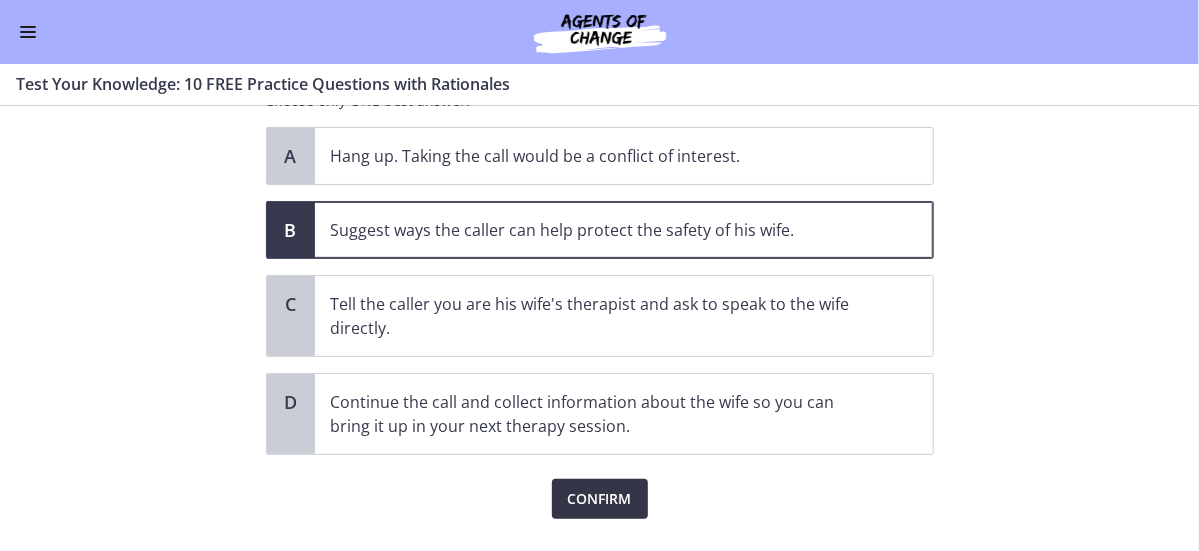 click on "Confirm" at bounding box center [600, 499] 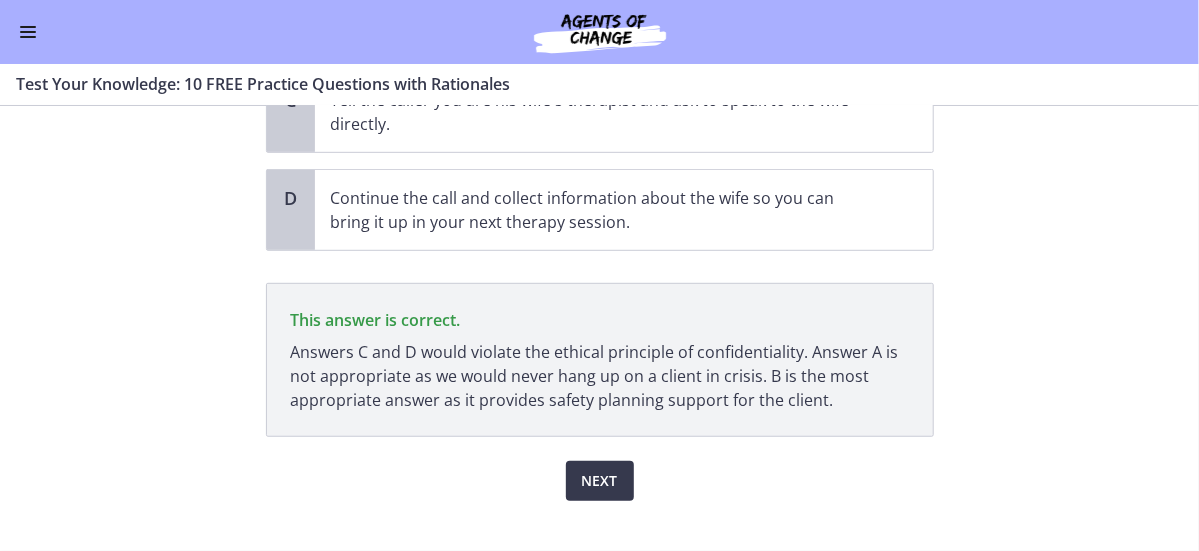 scroll, scrollTop: 488, scrollLeft: 0, axis: vertical 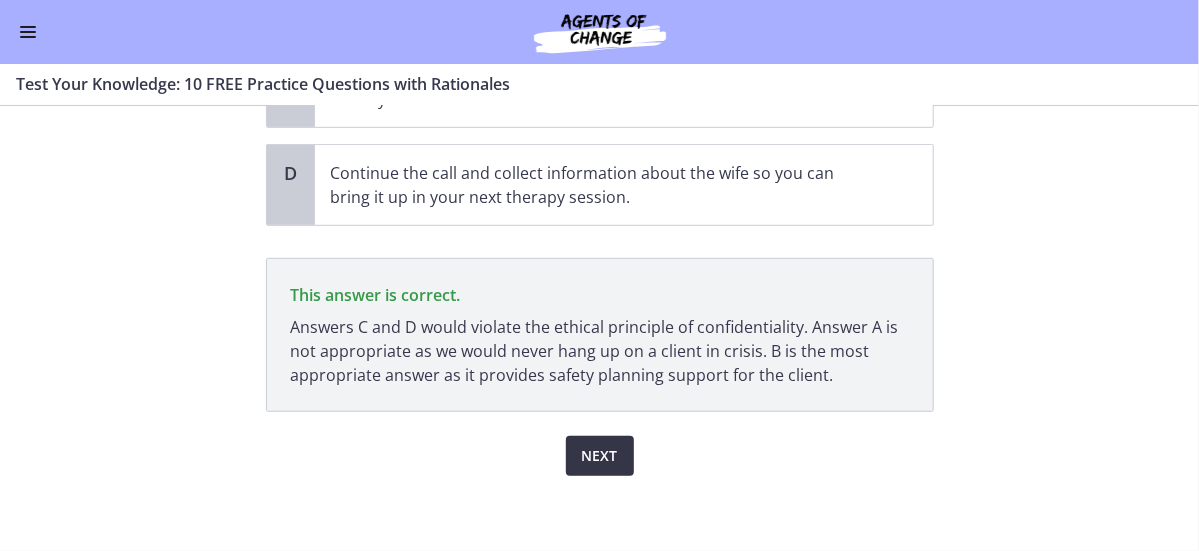 click on "Next" at bounding box center [600, 456] 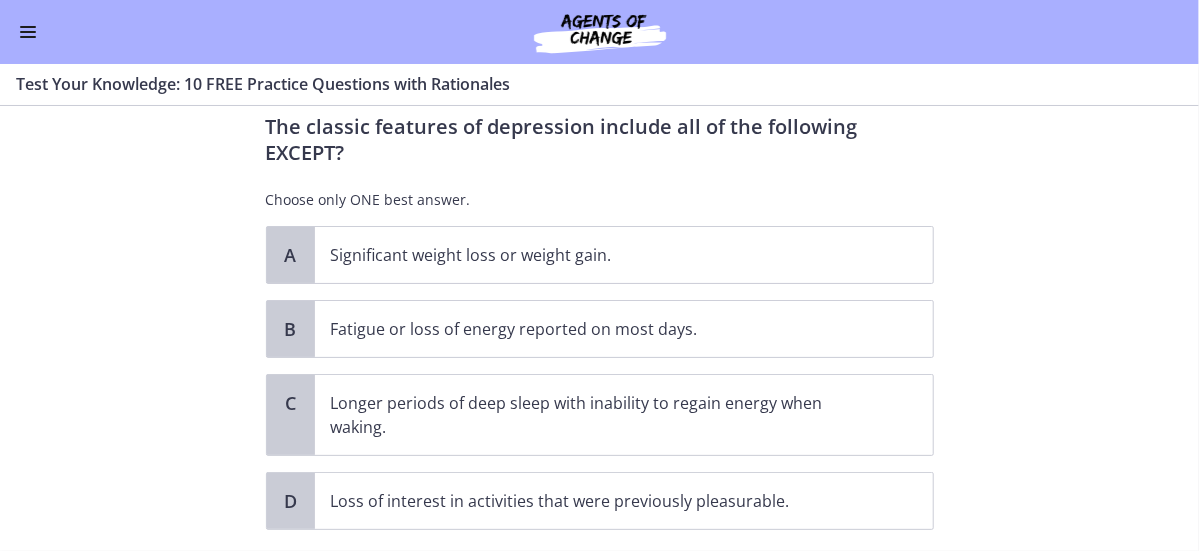 scroll, scrollTop: 61, scrollLeft: 0, axis: vertical 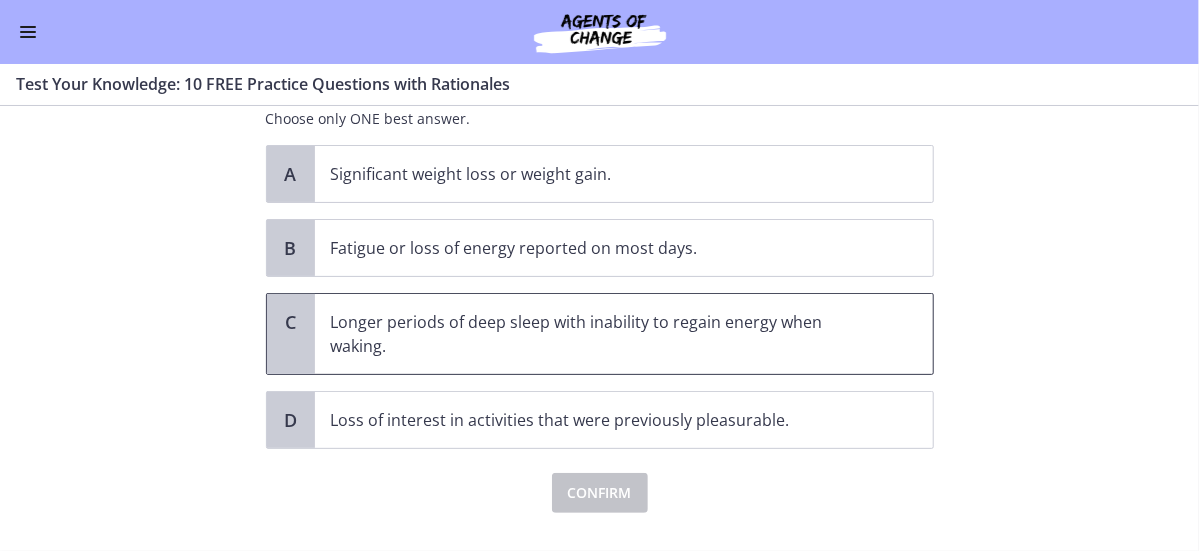 click on "Longer periods of deep sleep with inability to regain energy when waking." at bounding box center [604, 334] 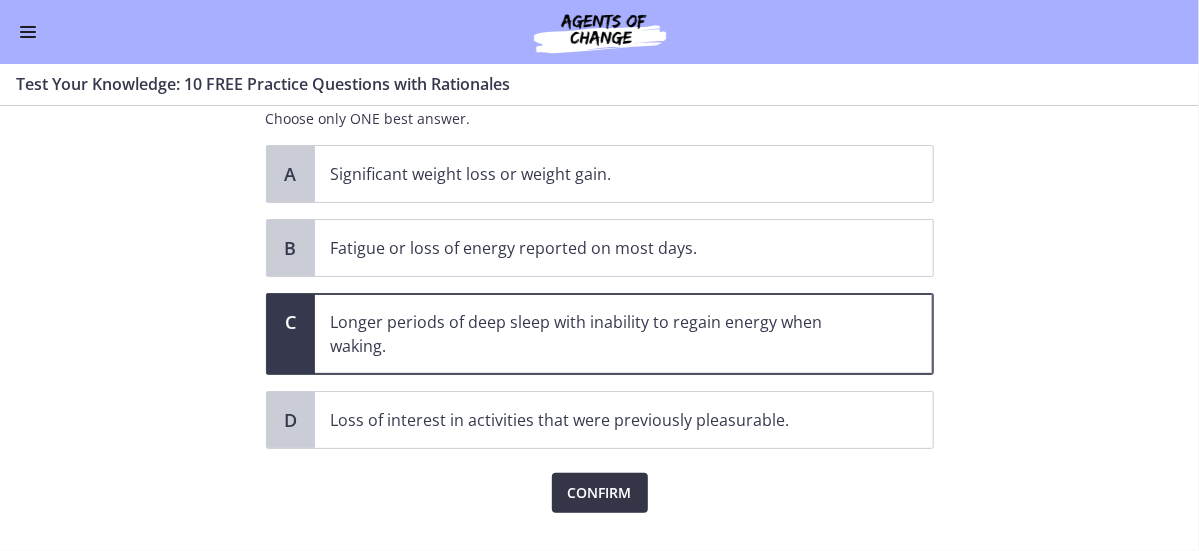 click on "Confirm" at bounding box center [600, 493] 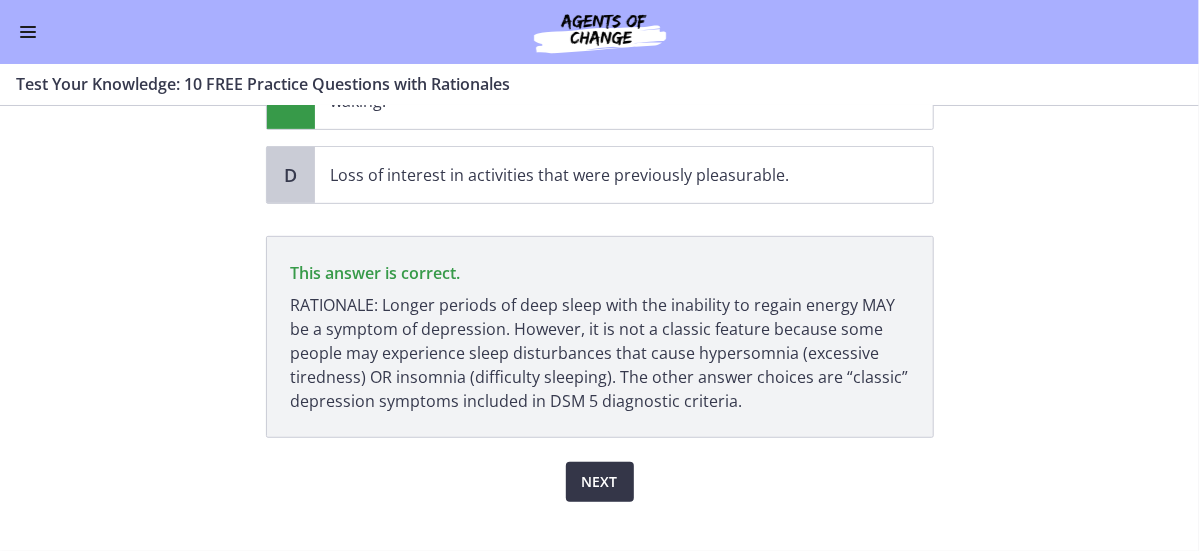 scroll, scrollTop: 408, scrollLeft: 0, axis: vertical 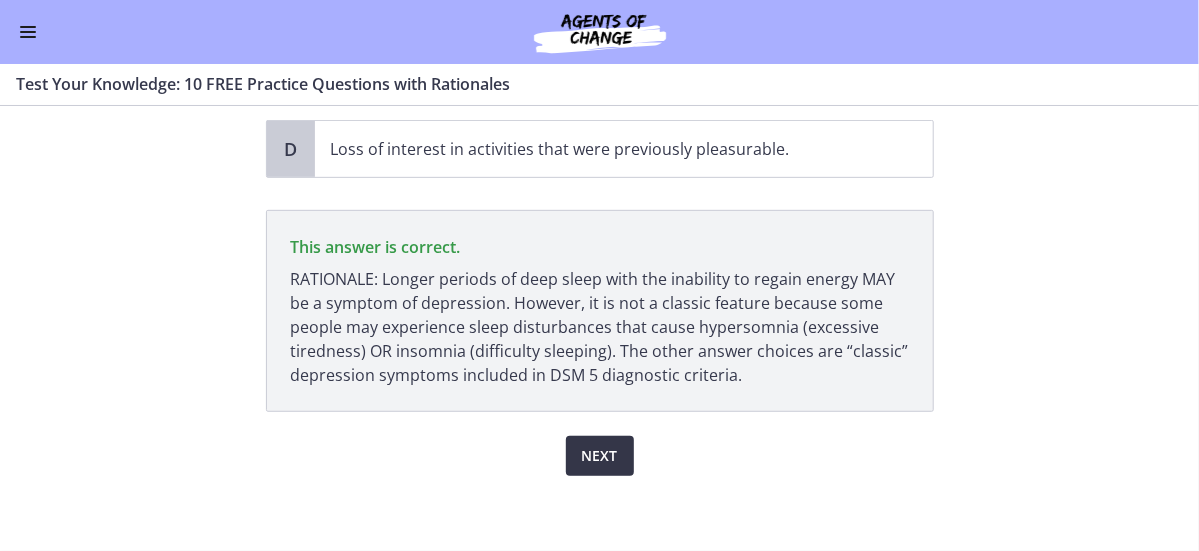 click on "Next" at bounding box center [600, 456] 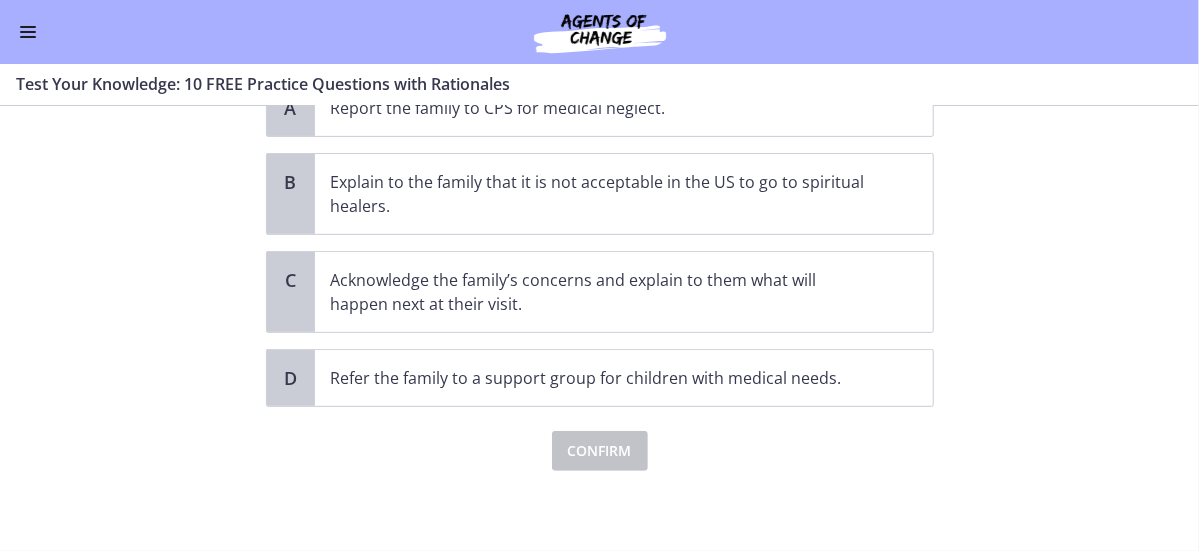 scroll, scrollTop: 0, scrollLeft: 0, axis: both 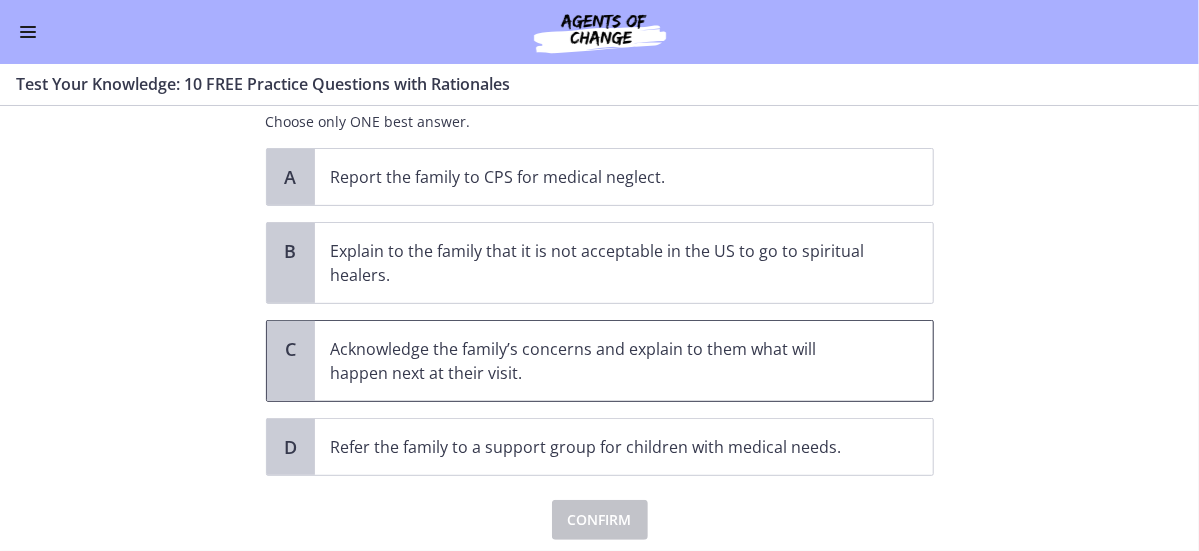 click on "Acknowledge the family’s concerns and explain to them what will happen next at their visit." at bounding box center (604, 361) 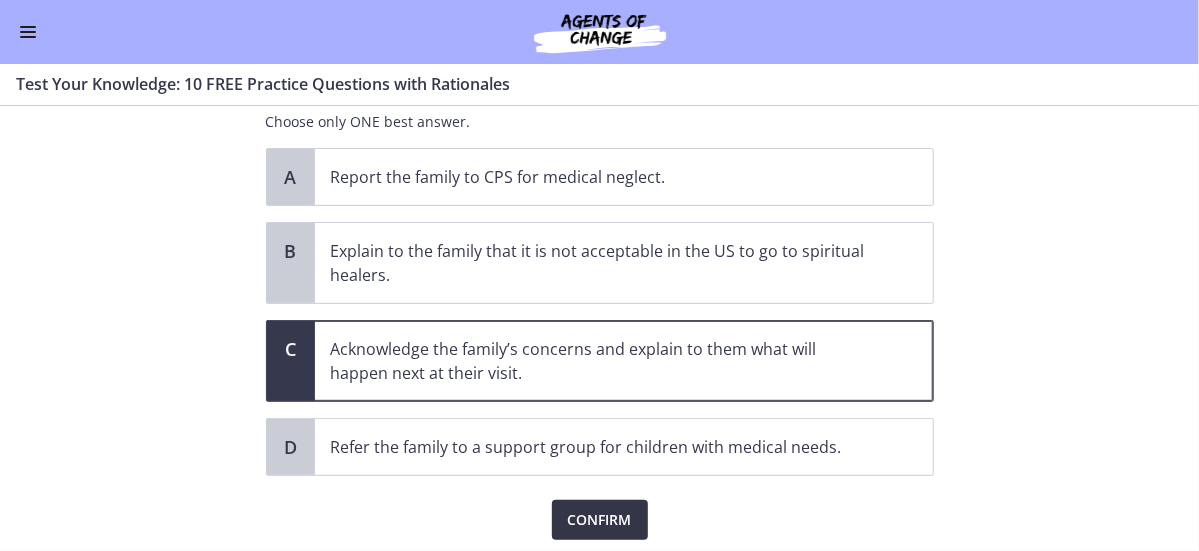 click on "Confirm" at bounding box center [600, 520] 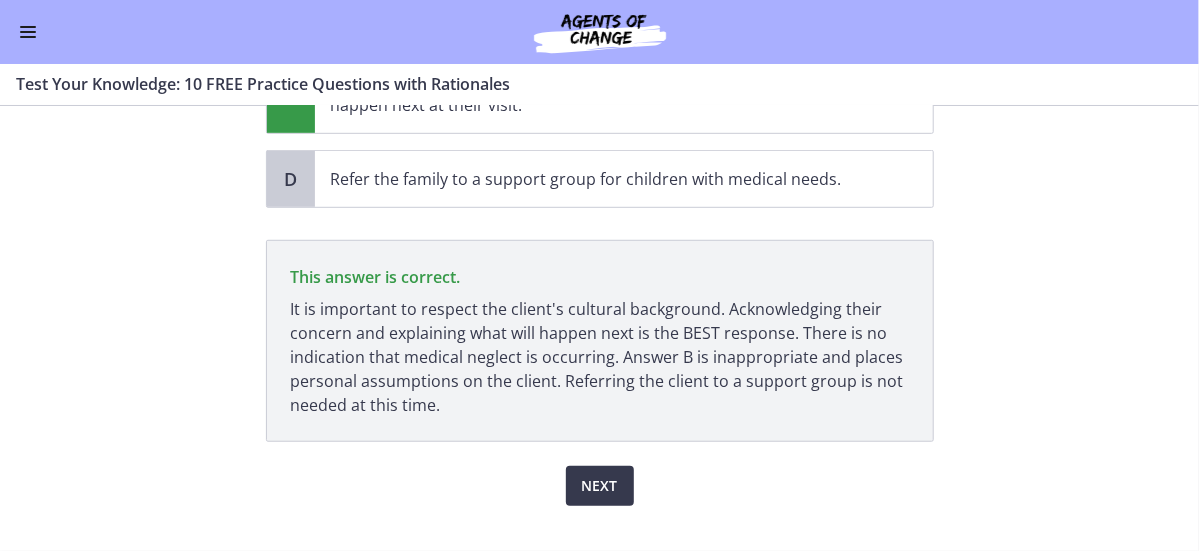 scroll, scrollTop: 562, scrollLeft: 0, axis: vertical 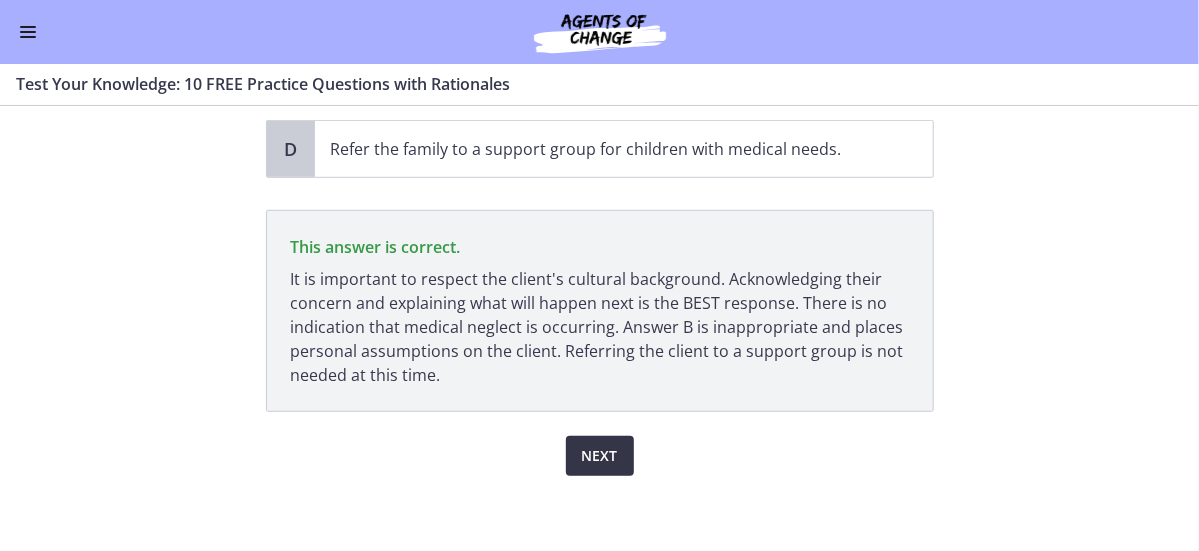 click on "Next" at bounding box center (600, 456) 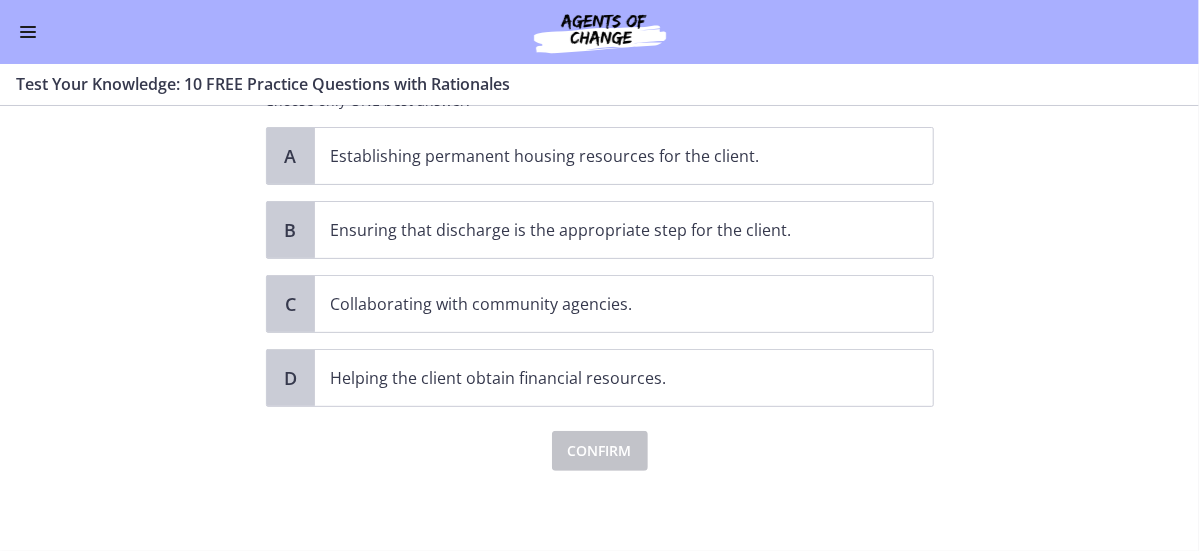 scroll, scrollTop: 0, scrollLeft: 0, axis: both 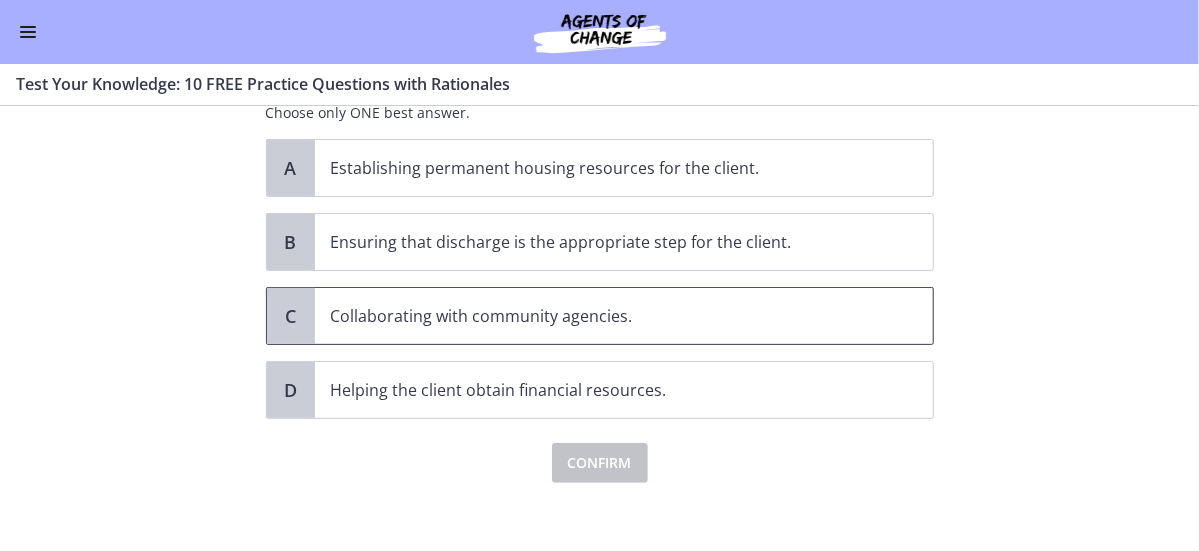click on "Collaborating with community agencies." at bounding box center (604, 316) 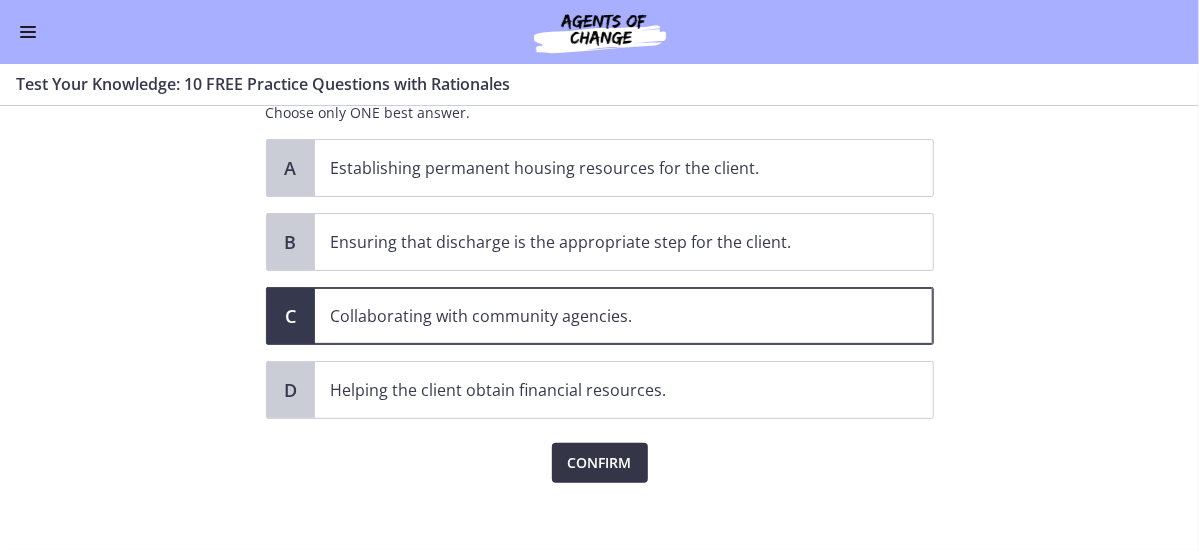 click on "Confirm" at bounding box center [600, 463] 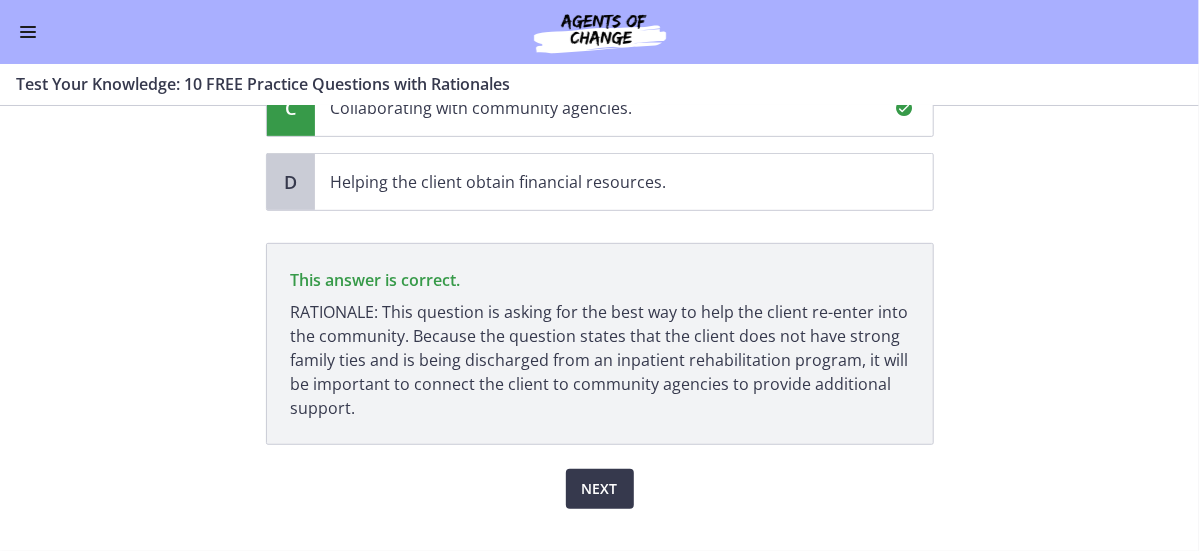 scroll, scrollTop: 437, scrollLeft: 0, axis: vertical 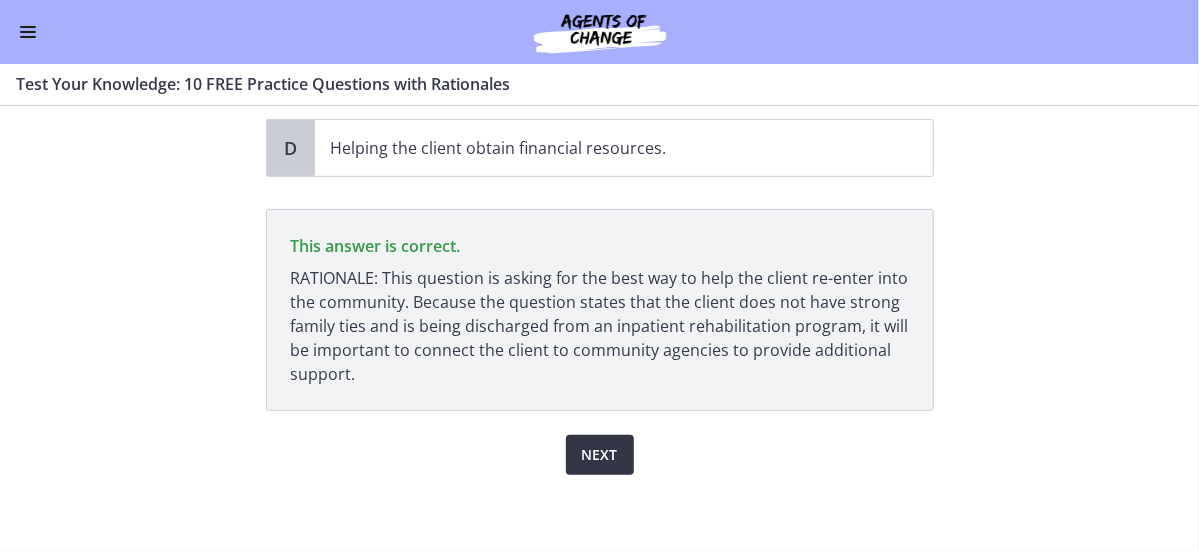 click on "Next" at bounding box center [600, 455] 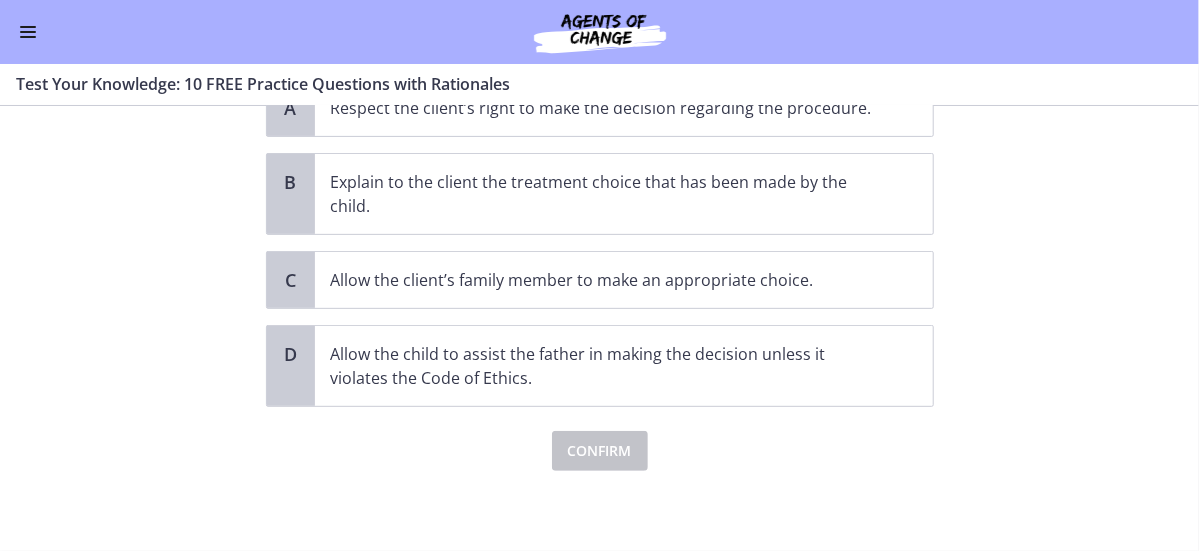 scroll, scrollTop: 0, scrollLeft: 0, axis: both 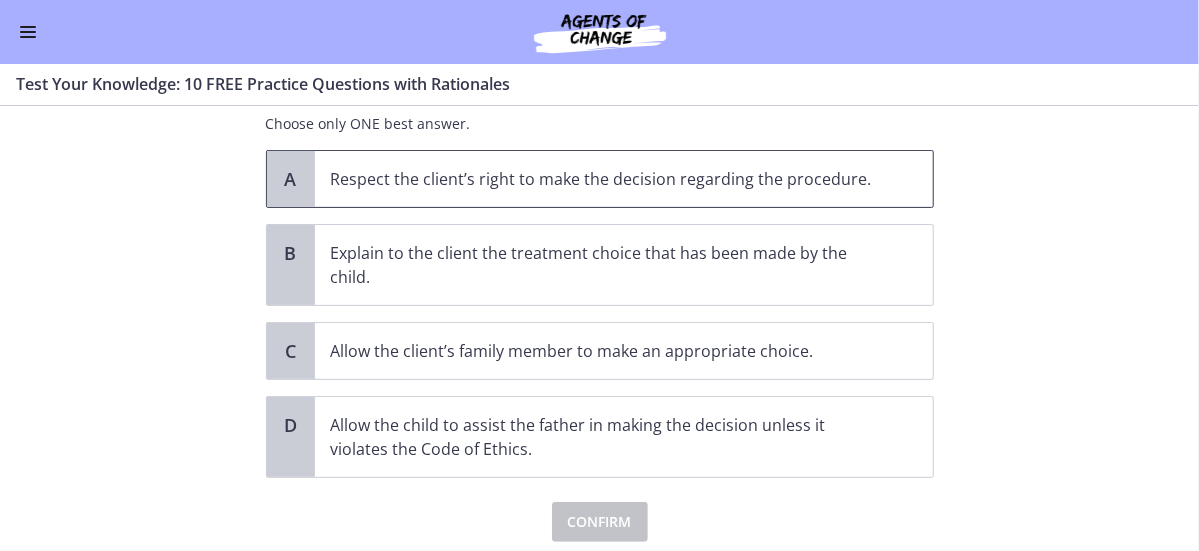 click on "Respect the client’s right to make the decision regarding the procedure." at bounding box center (604, 179) 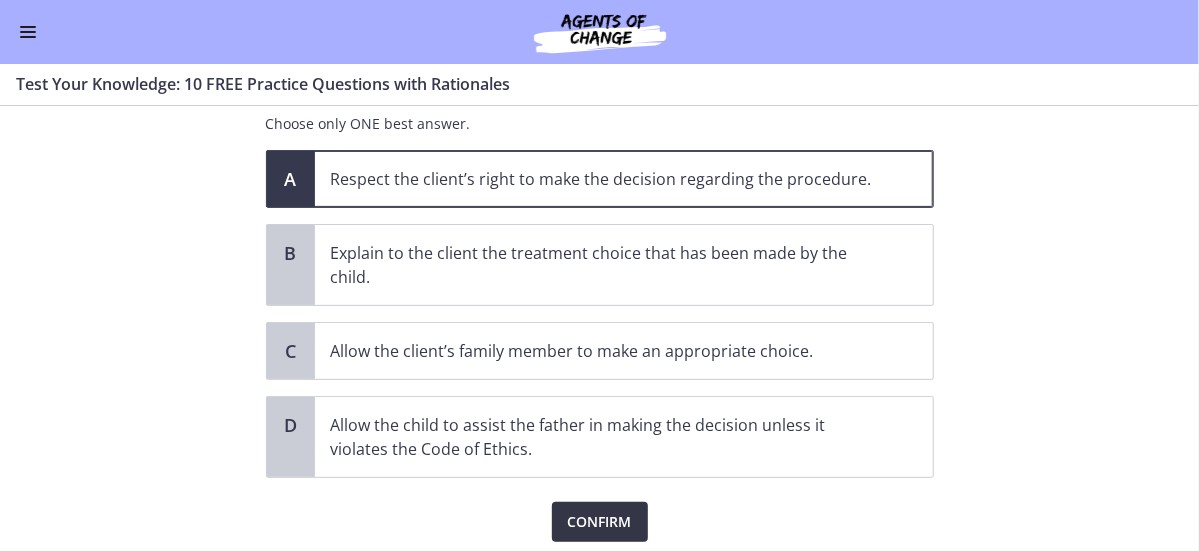 click on "Confirm" at bounding box center [600, 522] 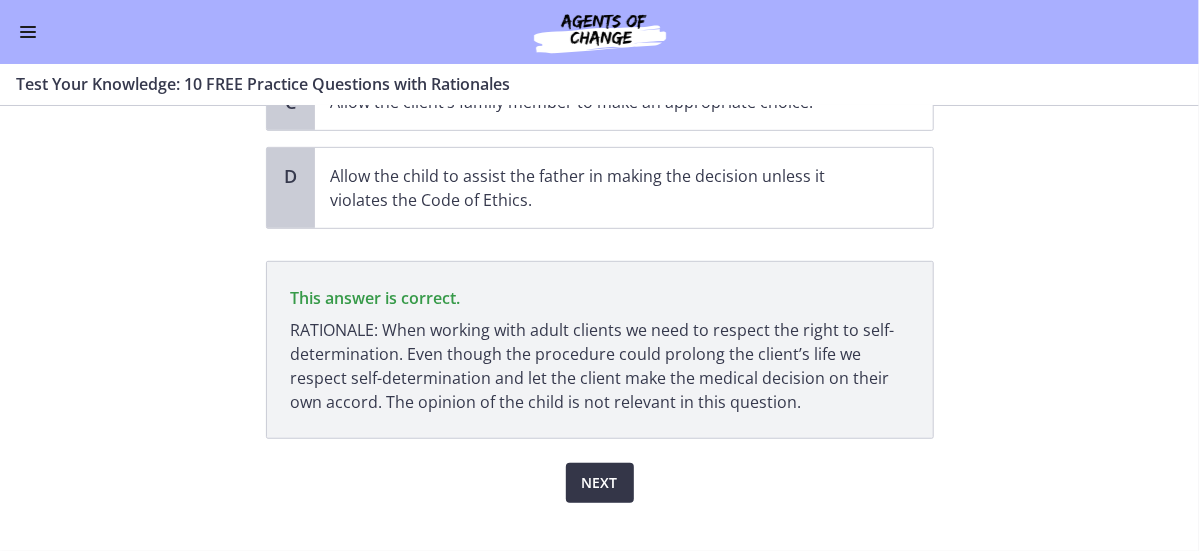 scroll, scrollTop: 486, scrollLeft: 0, axis: vertical 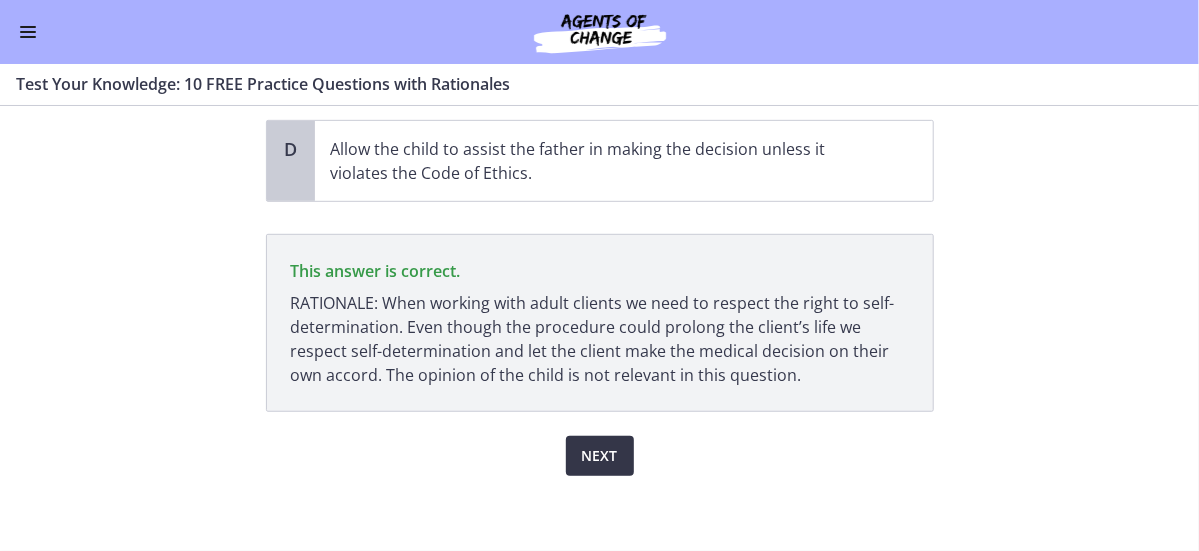 click on "Next" at bounding box center (600, 456) 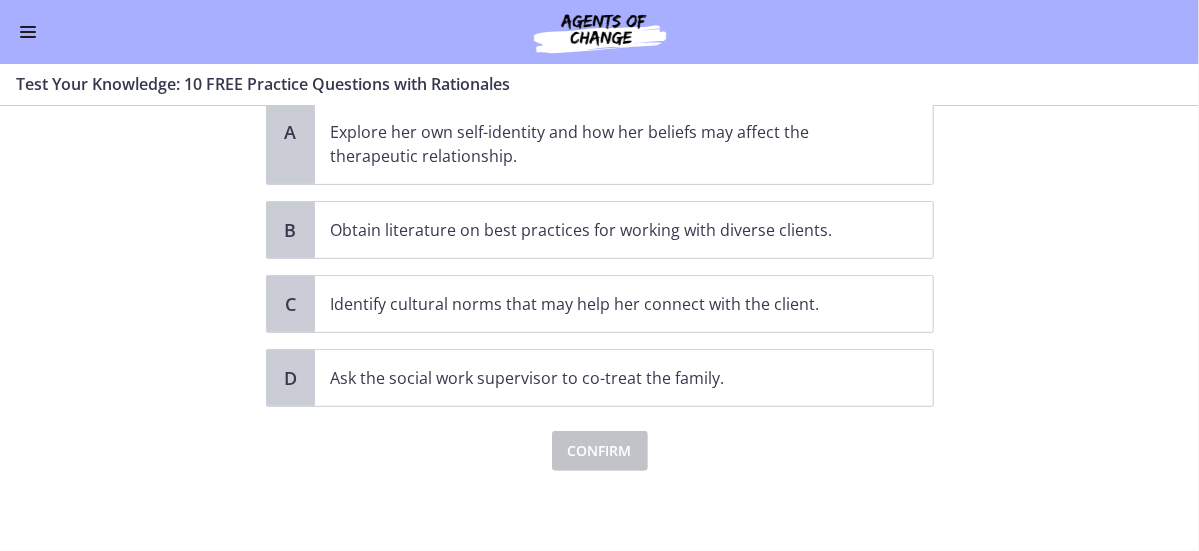 scroll, scrollTop: 0, scrollLeft: 0, axis: both 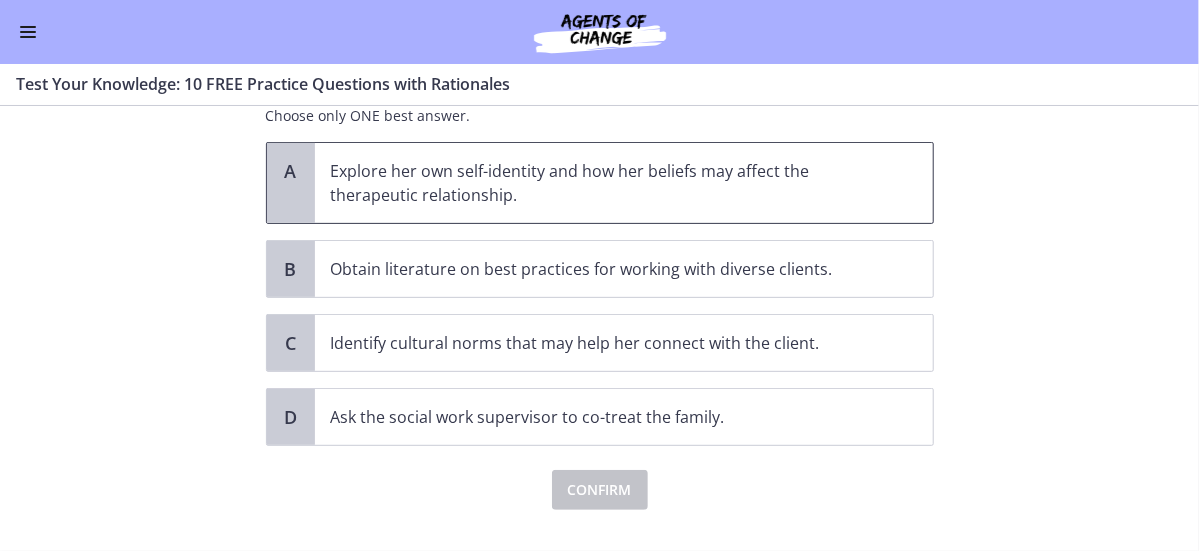 click on "Explore her own self-identity and how her beliefs may affect the therapeutic relationship." at bounding box center [604, 183] 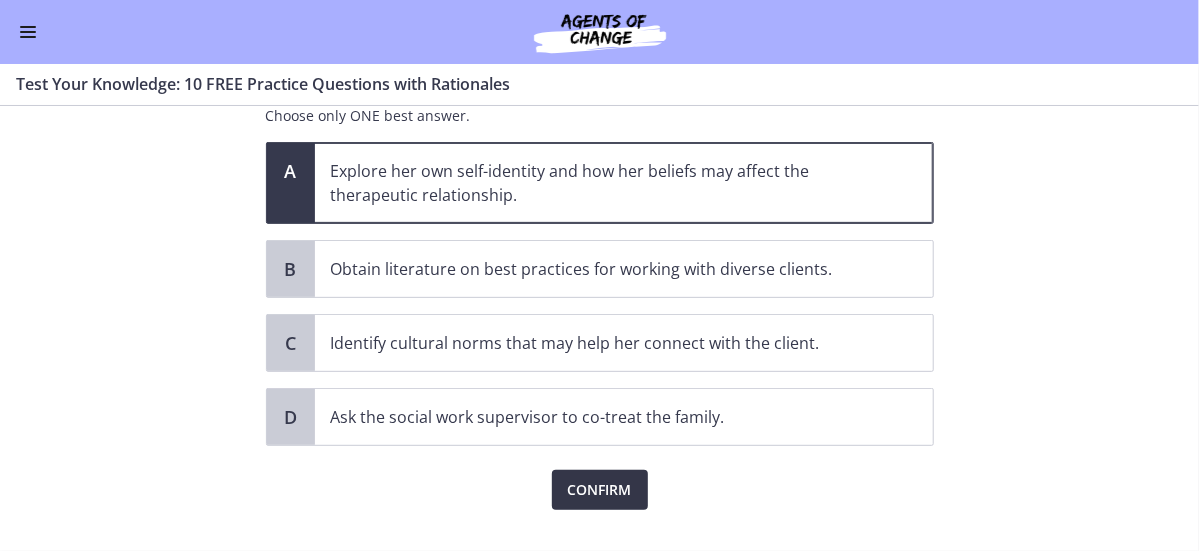 click on "Confirm" at bounding box center [600, 490] 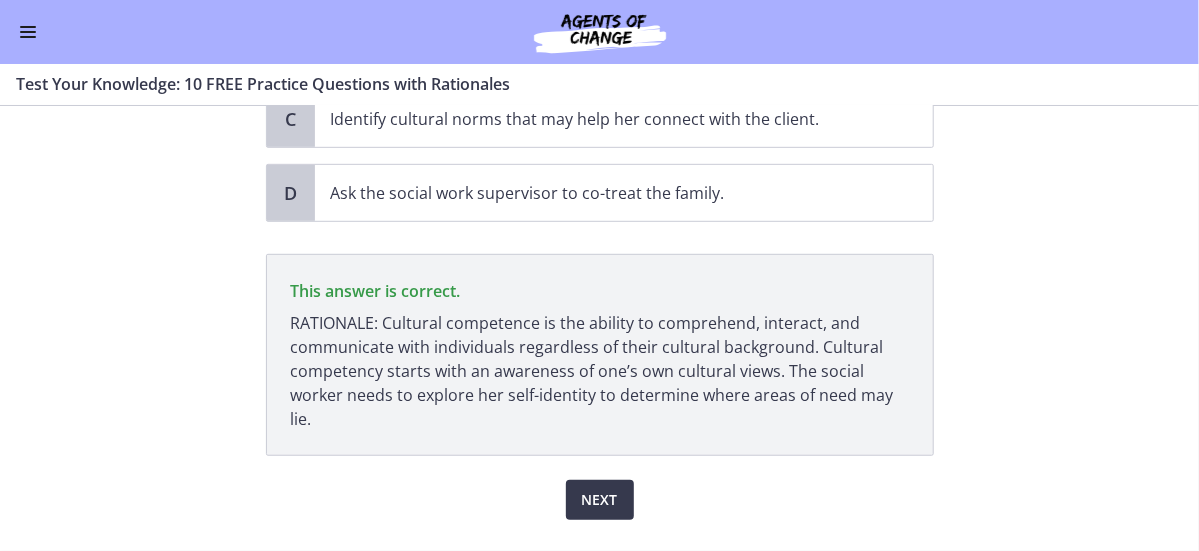 scroll, scrollTop: 538, scrollLeft: 0, axis: vertical 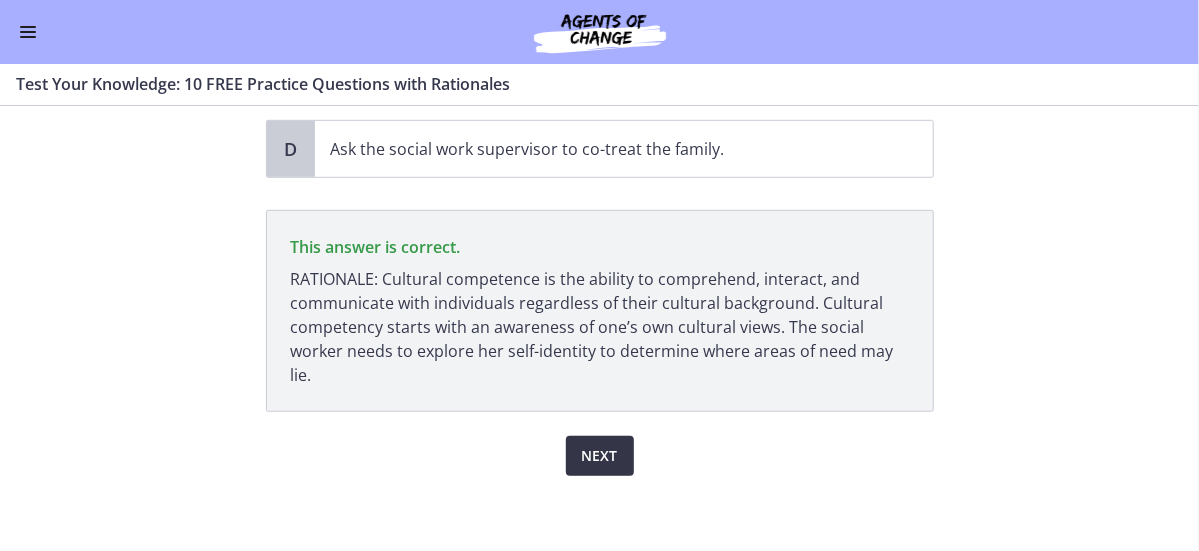 click on "Next" at bounding box center [600, 456] 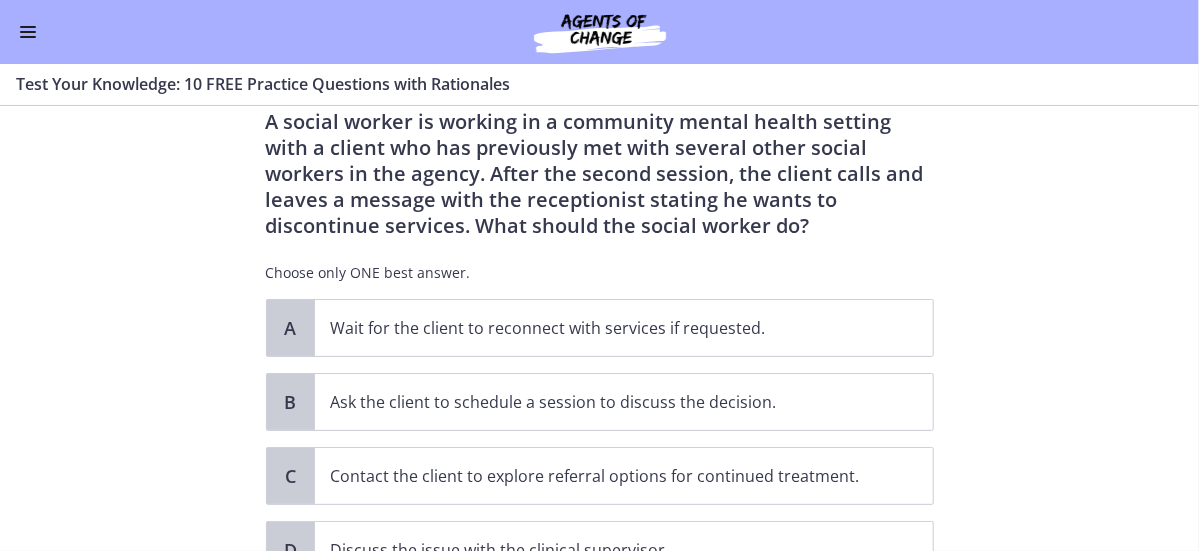 scroll, scrollTop: 62, scrollLeft: 0, axis: vertical 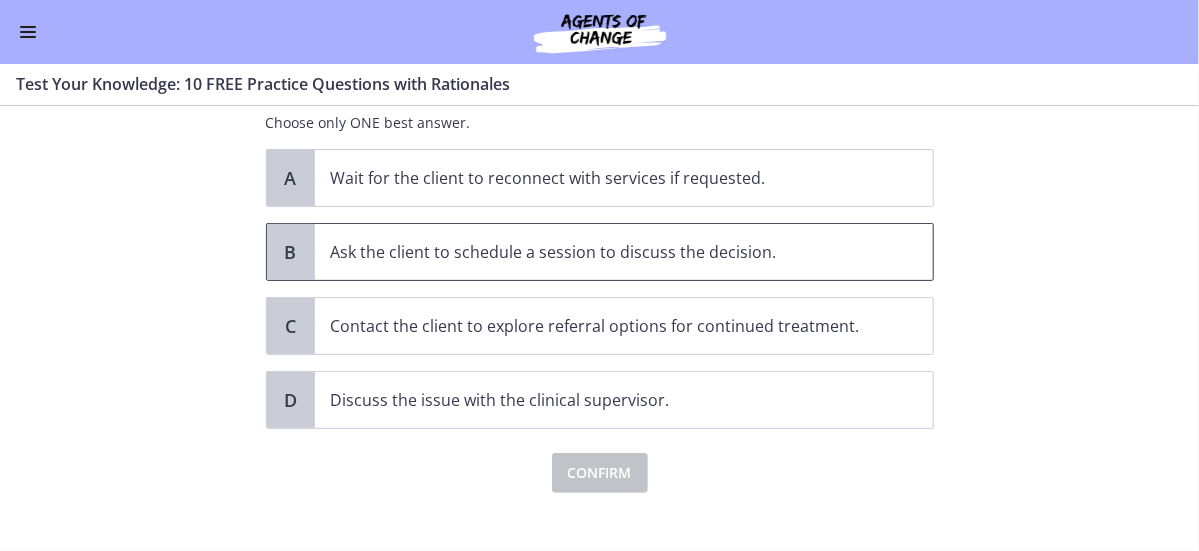 click on "Ask the client to schedule a session to discuss the decision." at bounding box center (604, 252) 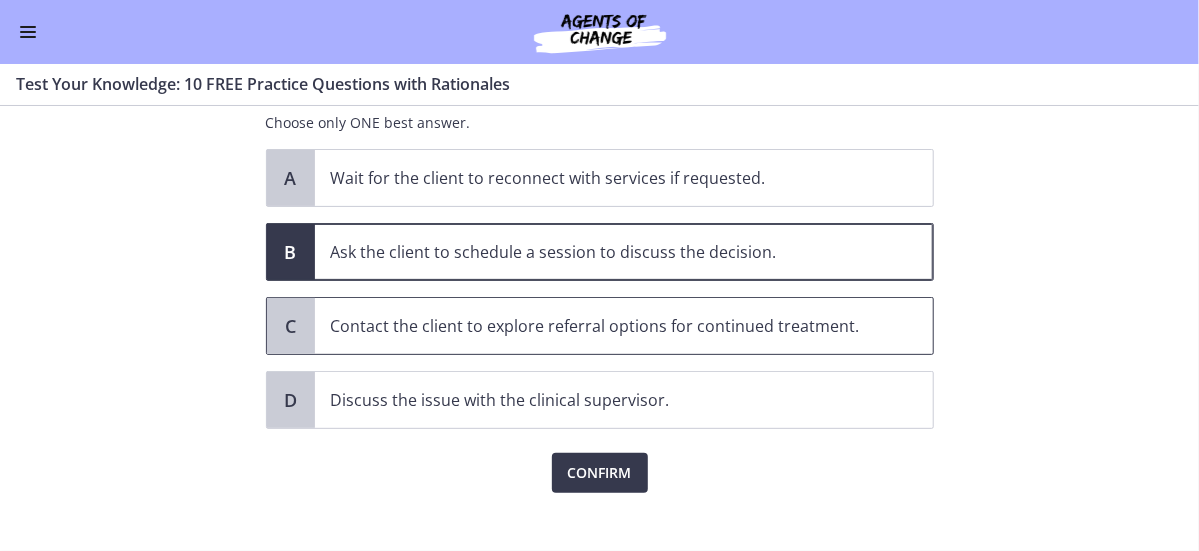 click on "Contact the client to explore referral options for continued treatment." at bounding box center [604, 326] 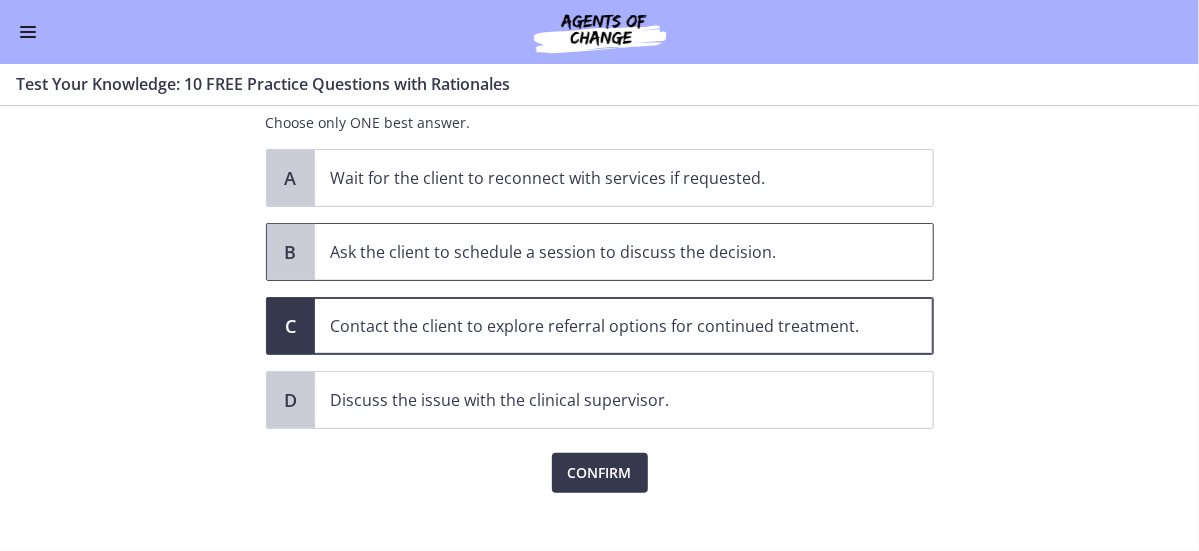 click on "Ask the client to schedule a session to discuss the decision." at bounding box center (624, 252) 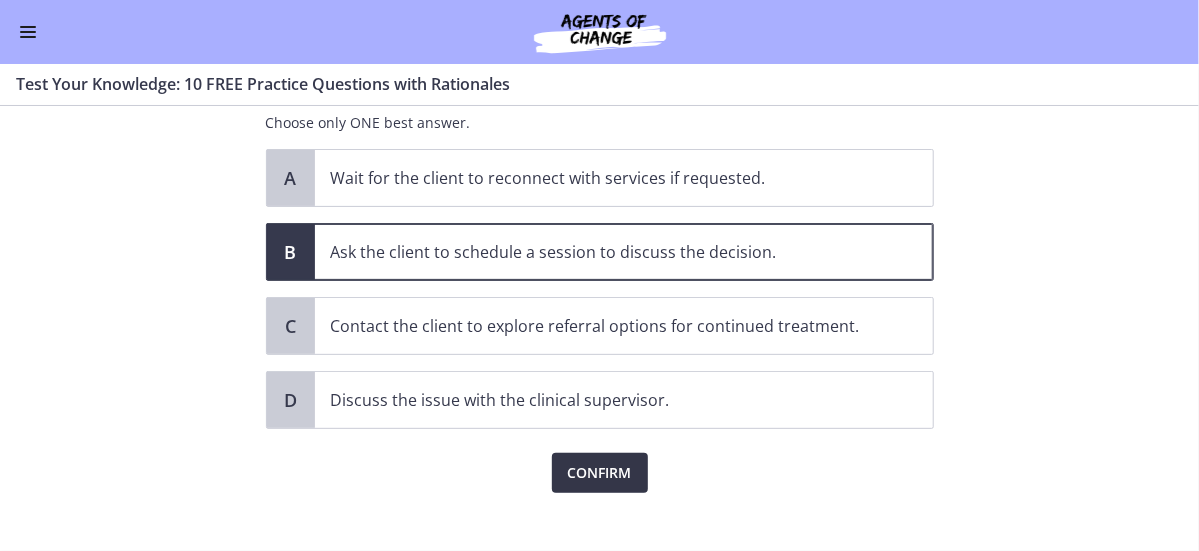 click on "Confirm" at bounding box center [600, 473] 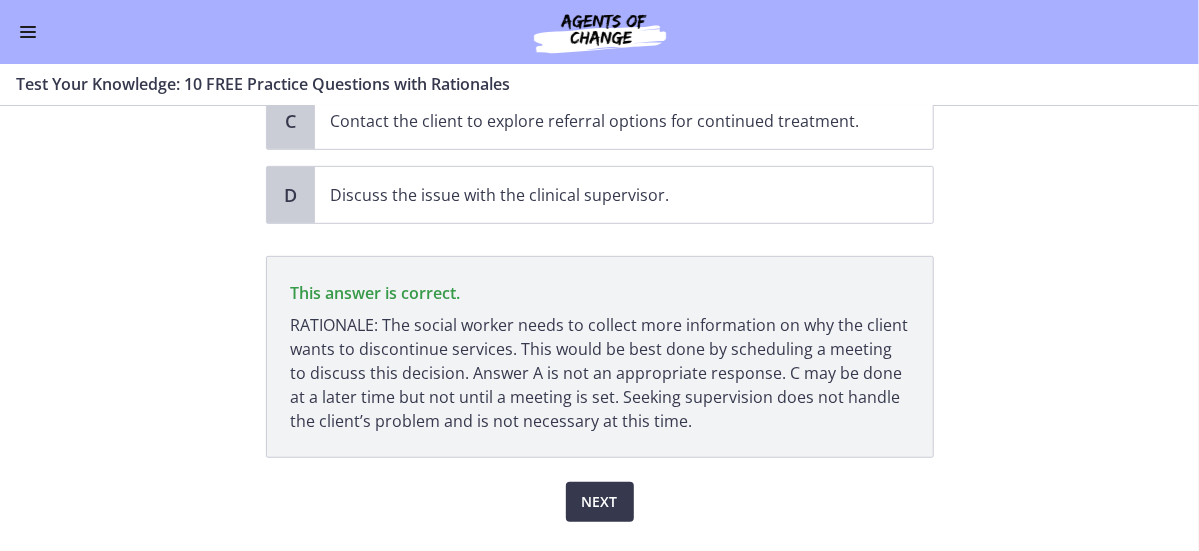 scroll, scrollTop: 462, scrollLeft: 0, axis: vertical 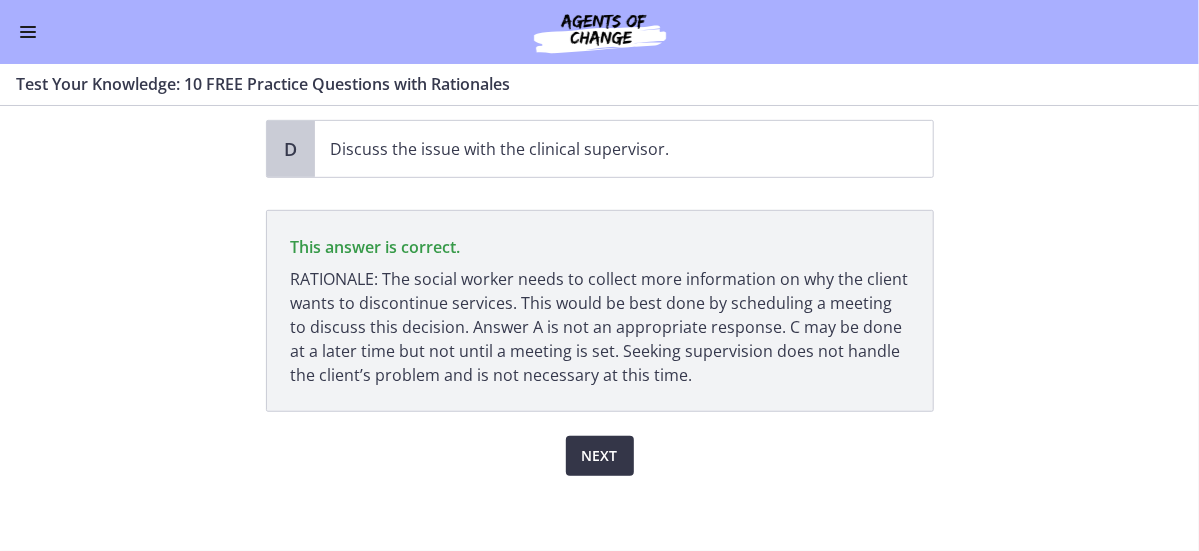 click on "Next" at bounding box center (600, 456) 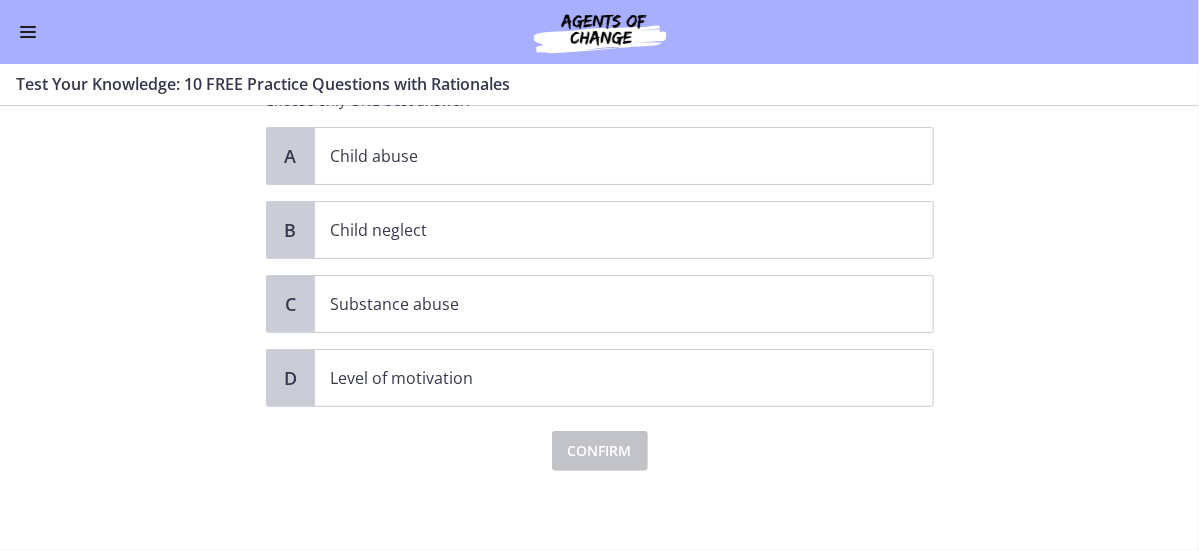 scroll, scrollTop: 0, scrollLeft: 0, axis: both 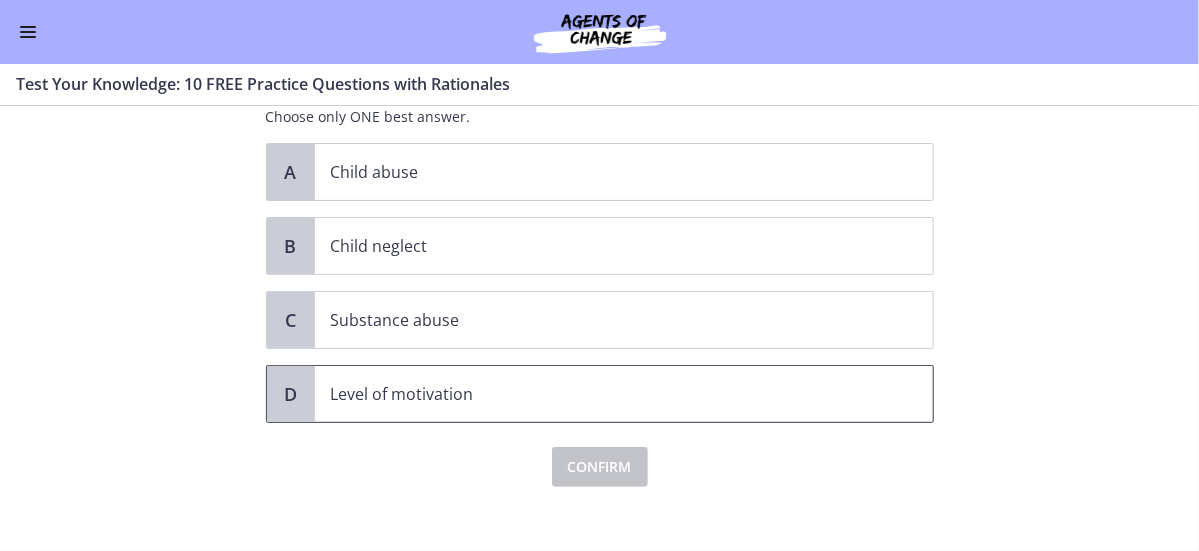 click on "Level of motivation" at bounding box center (604, 394) 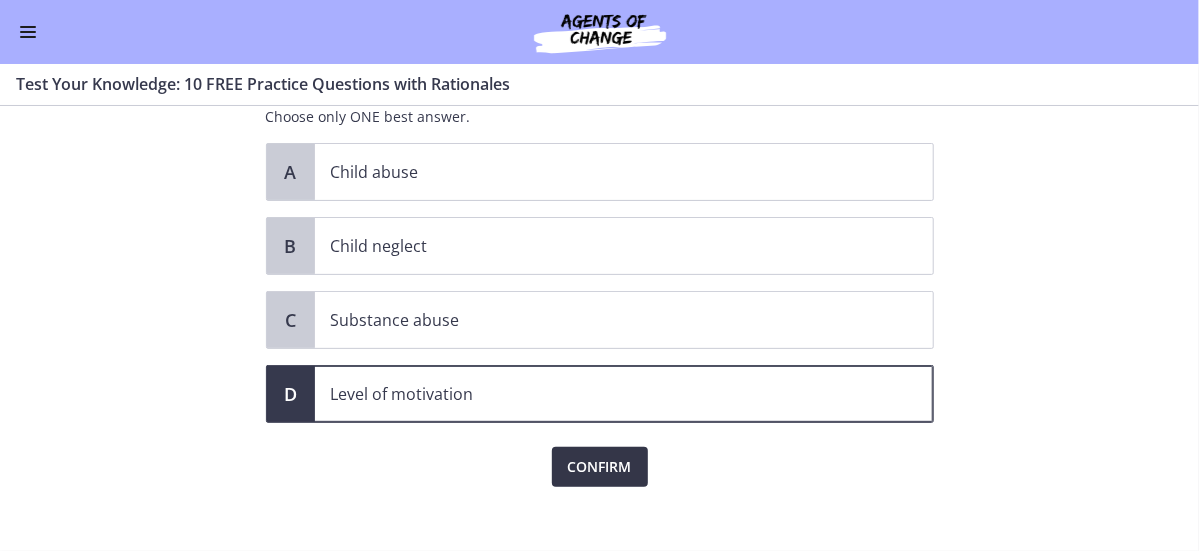 click on "Confirm" at bounding box center (600, 467) 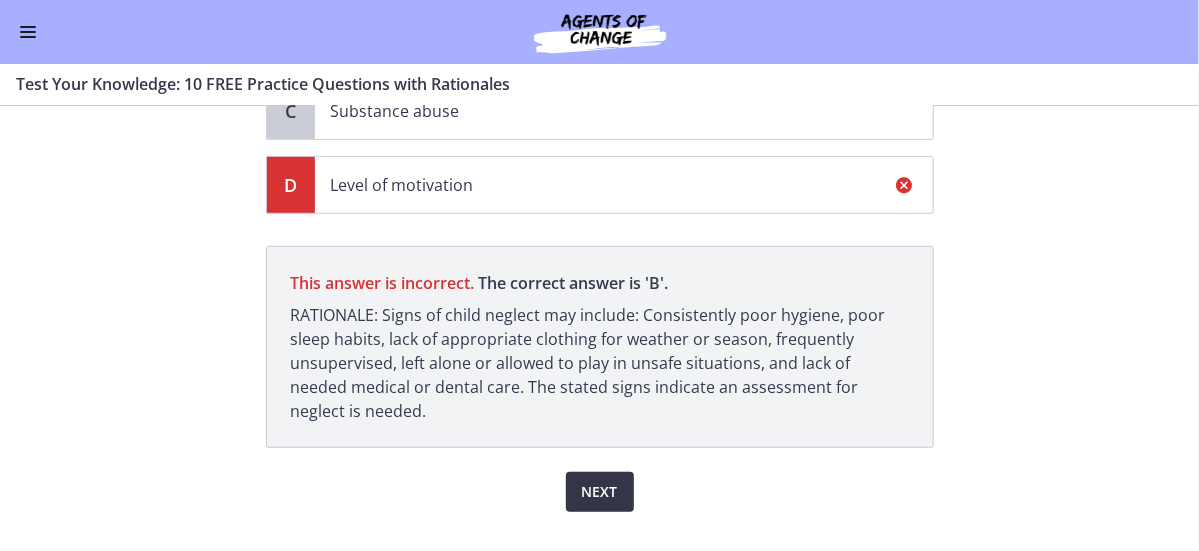 scroll, scrollTop: 437, scrollLeft: 0, axis: vertical 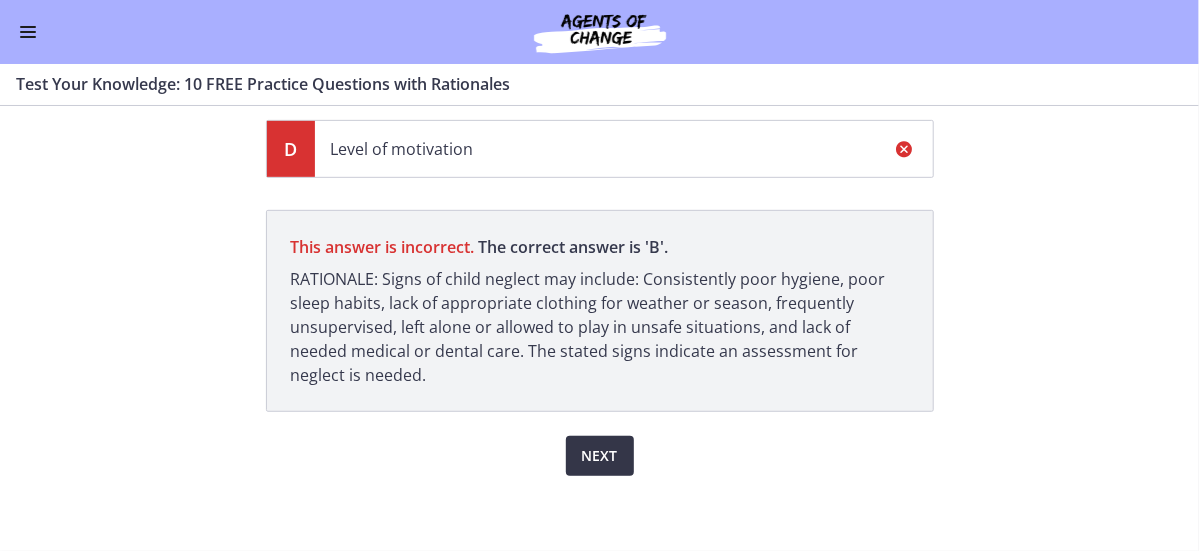 click on "Next" at bounding box center (600, 456) 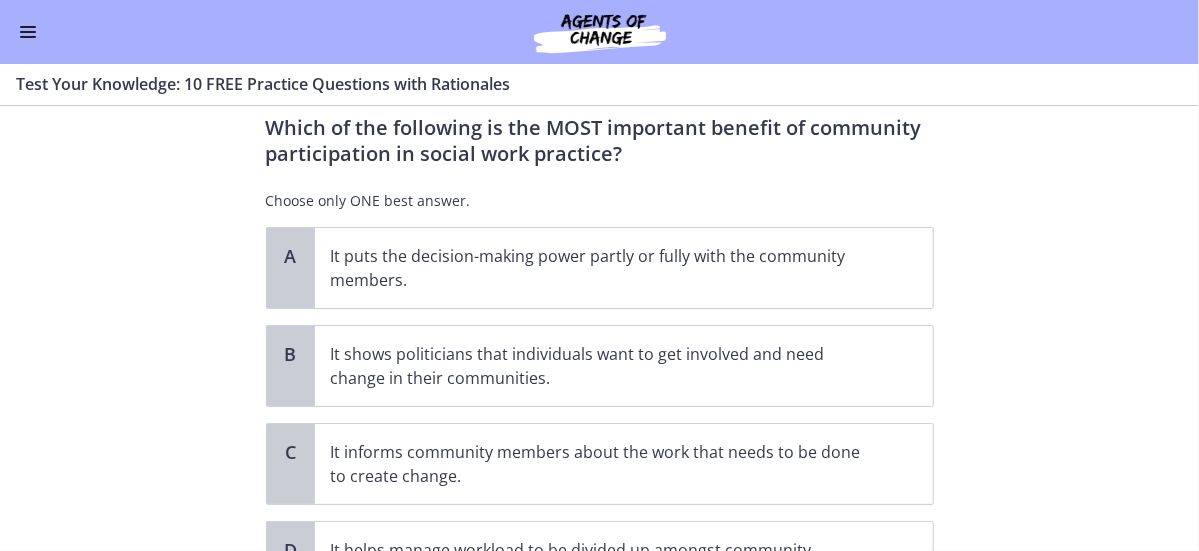 scroll, scrollTop: 64, scrollLeft: 0, axis: vertical 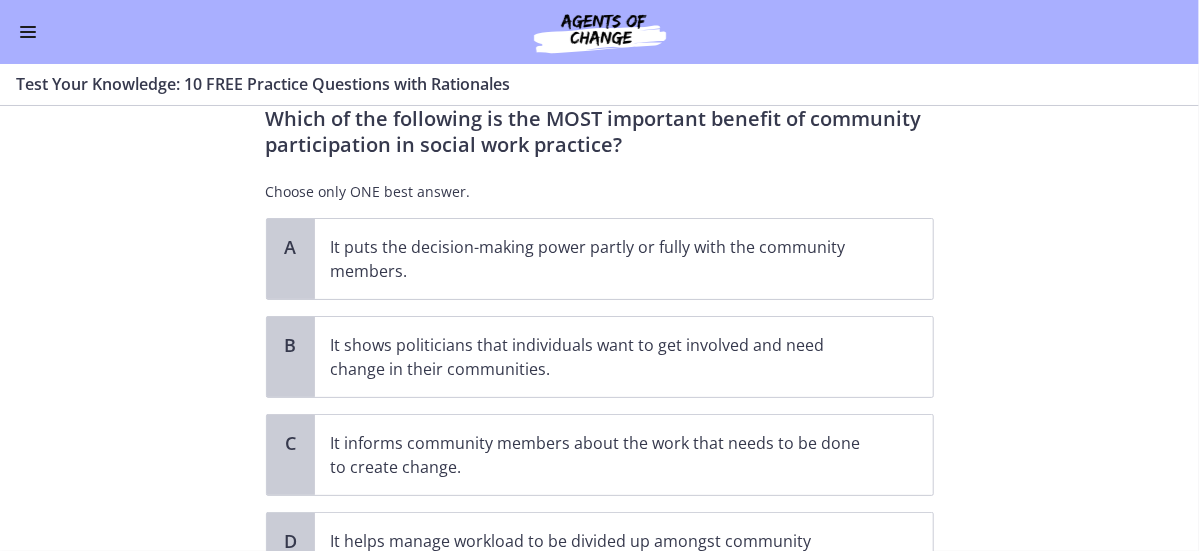 click on "Question   10   of   10
Which of the following is the MOST important benefit of community participation in social work practice?
Choose only ONE best answer.
A
It puts the decision-making power partly or fully with the community members.
B
It shows politicians that individuals want to get involved and need change in their communities.
C
It informs community members about the work that needs to be done to create change.
D
It helps manage workload to be divided up amongst community members.
Confirm" at bounding box center (599, 328) 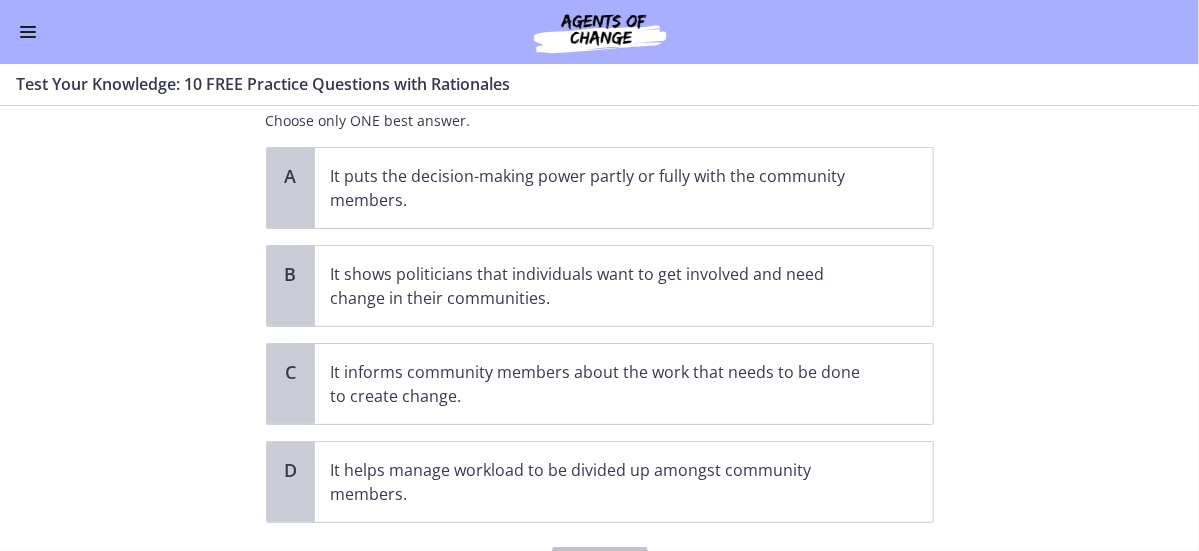 scroll, scrollTop: 137, scrollLeft: 0, axis: vertical 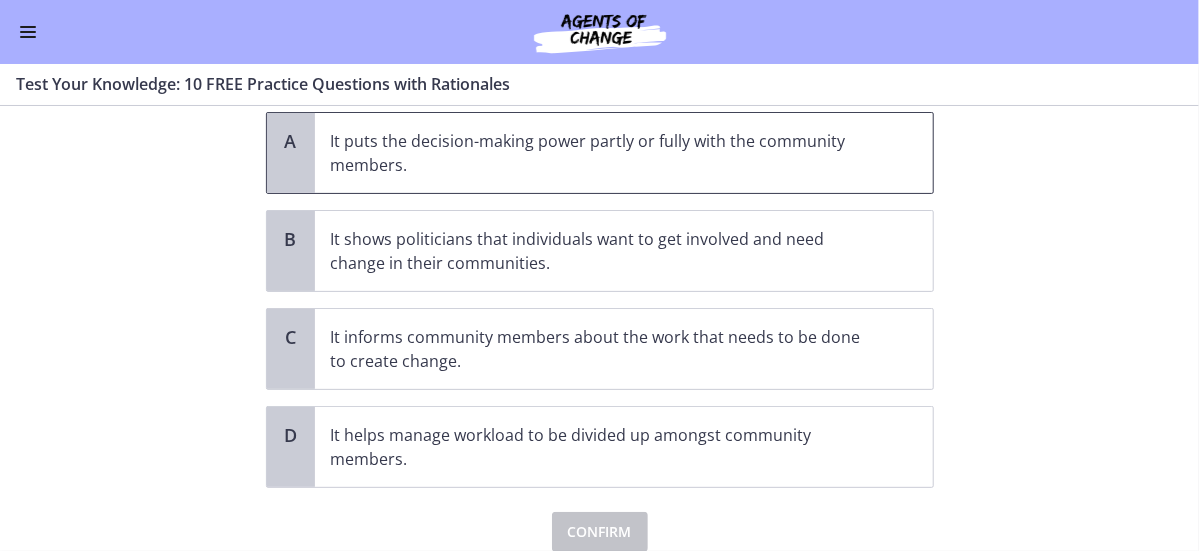 click on "It puts the decision-making power partly or fully with the community members." at bounding box center (604, 153) 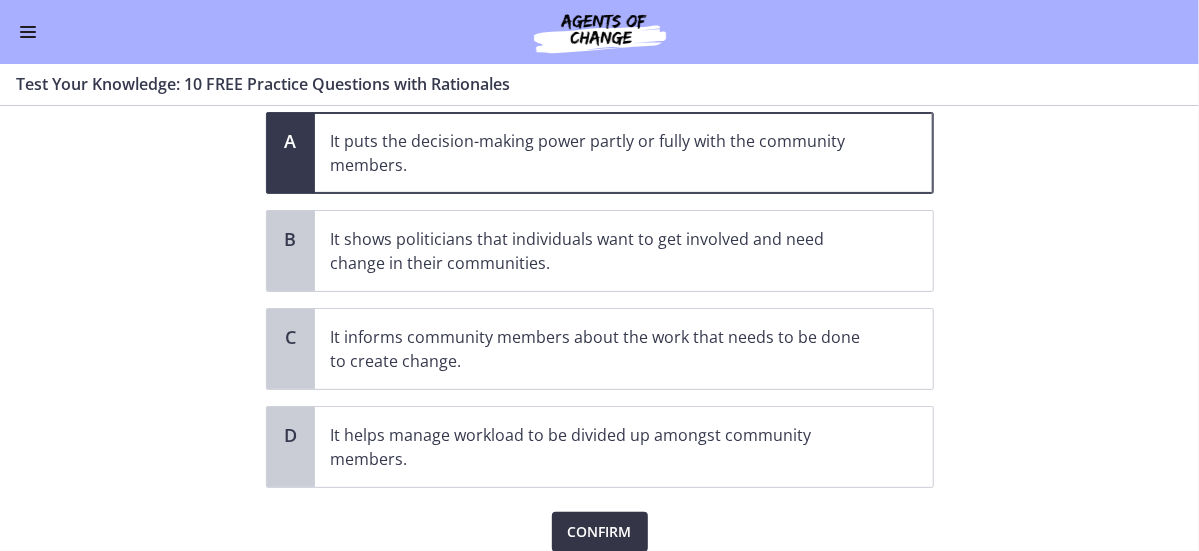 click on "Confirm" at bounding box center (600, 532) 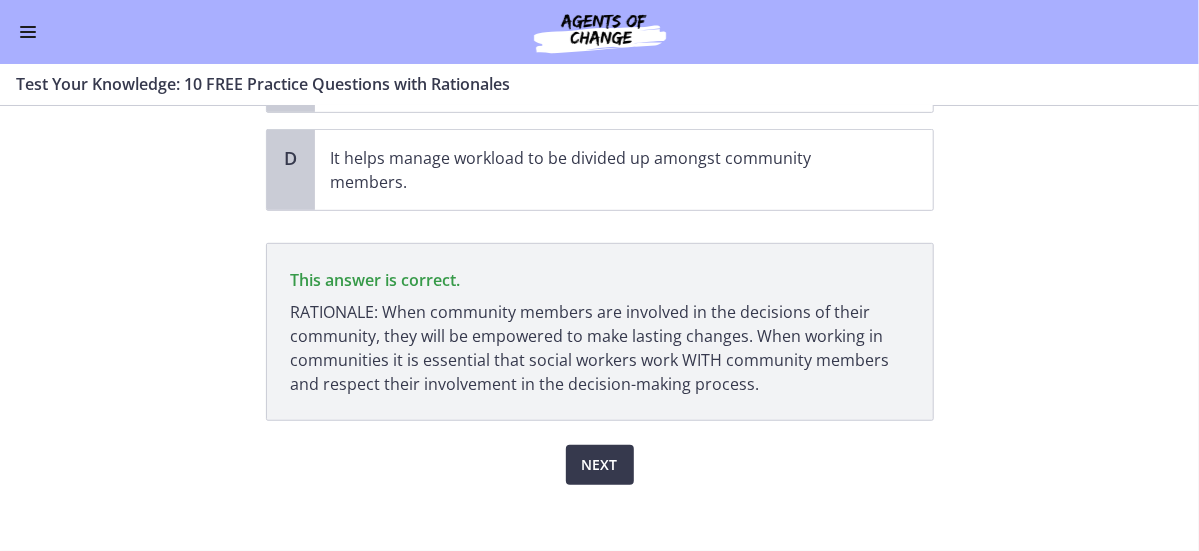 scroll, scrollTop: 457, scrollLeft: 0, axis: vertical 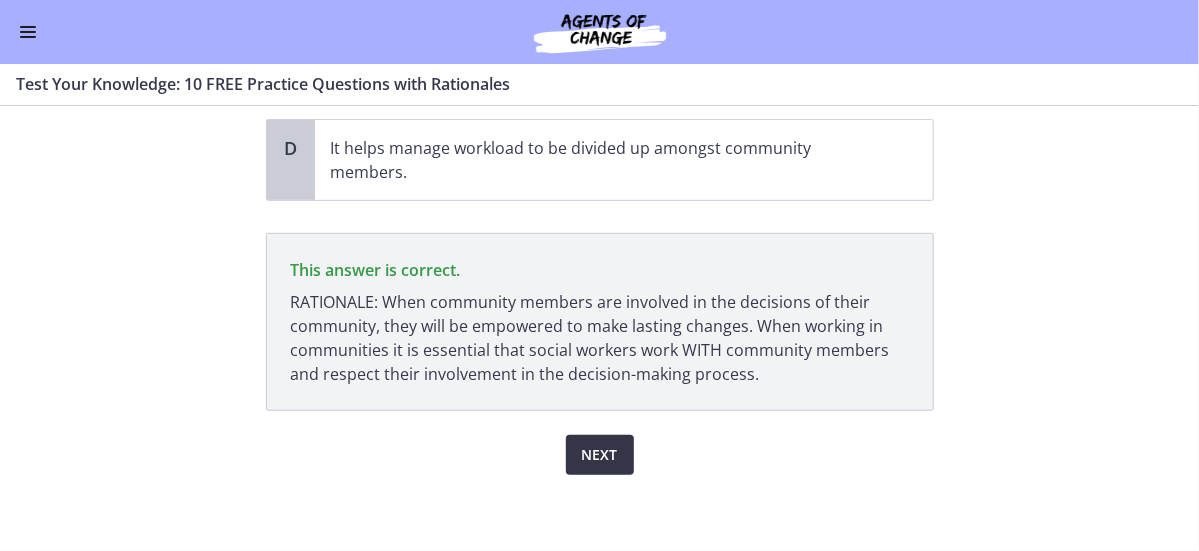 click on "Next" at bounding box center (600, 455) 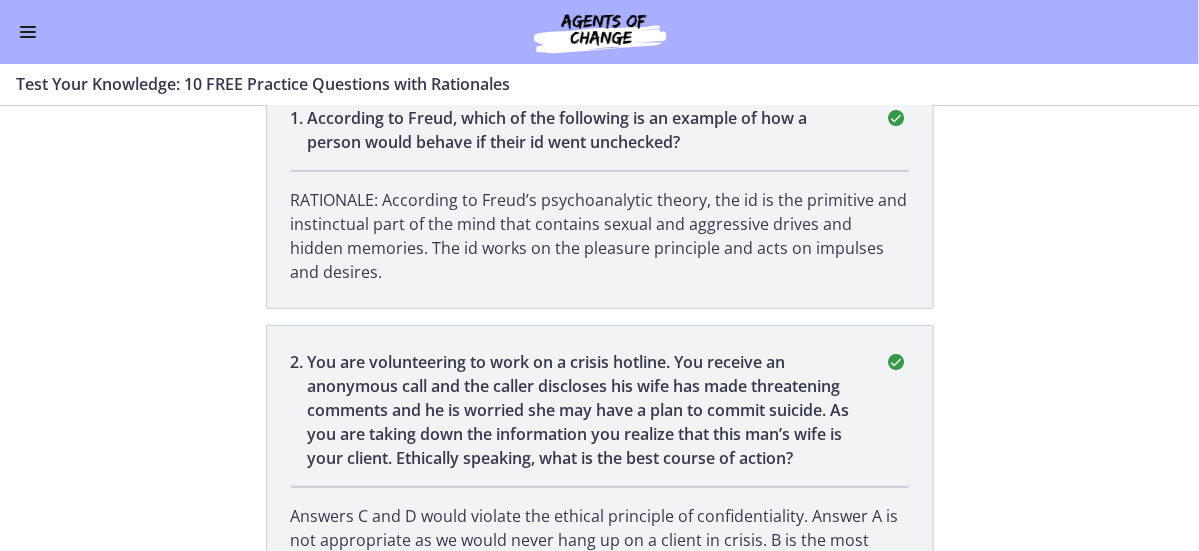 scroll, scrollTop: 0, scrollLeft: 0, axis: both 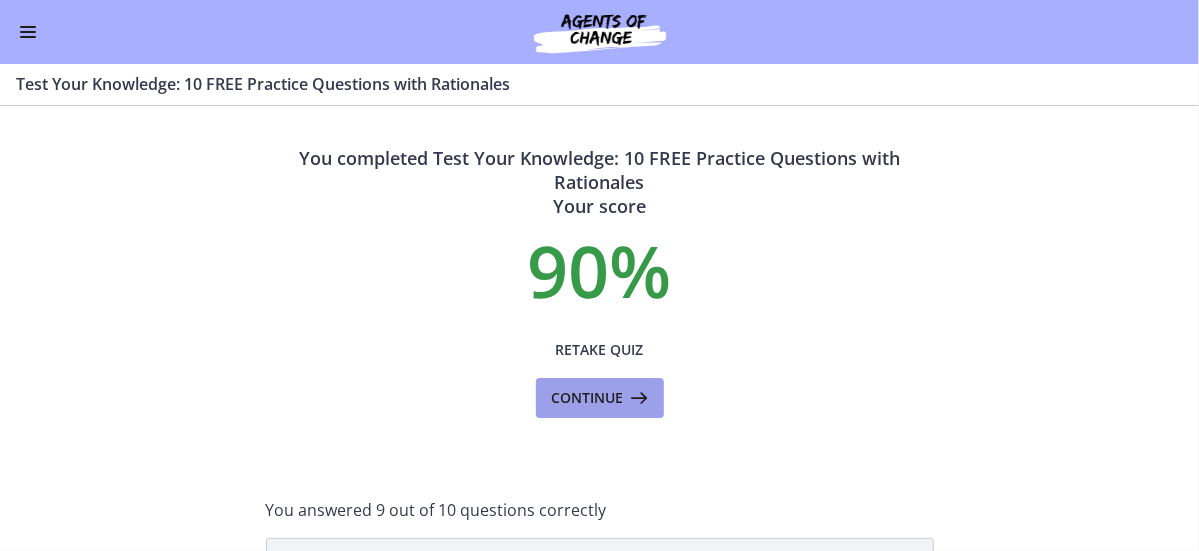 click on "Continue" at bounding box center [588, 398] 